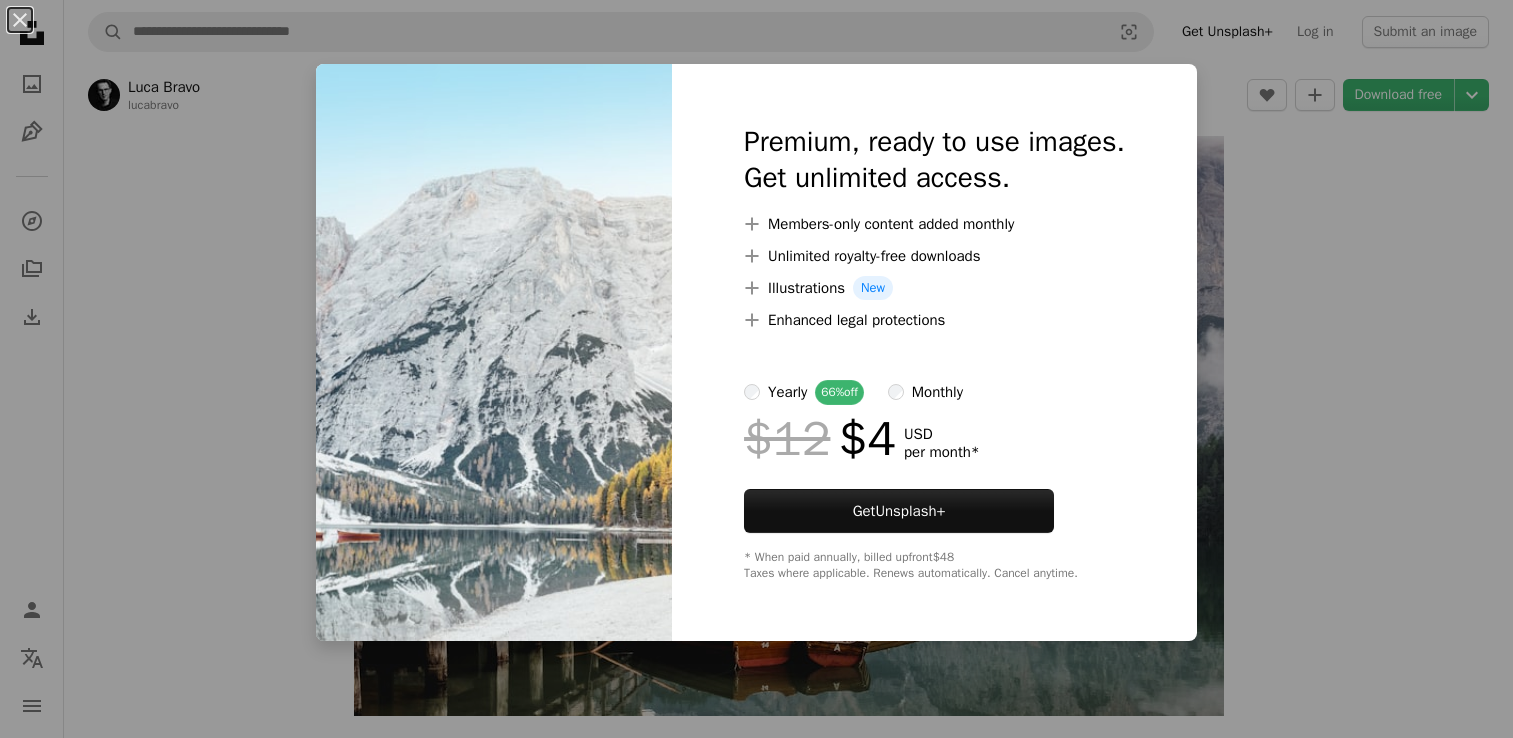 scroll, scrollTop: 3720, scrollLeft: 0, axis: vertical 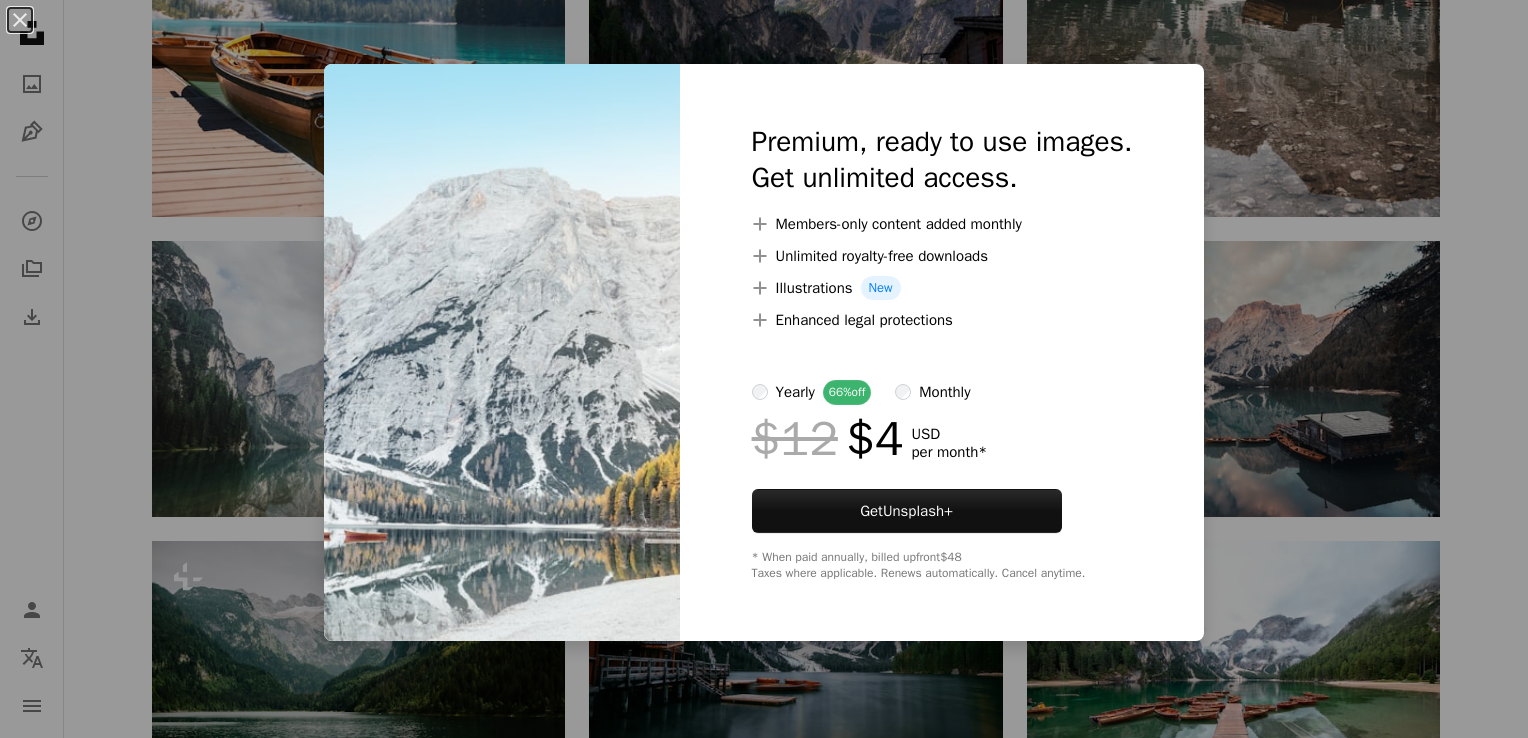click on "An X shape Premium, ready to use images. Get unlimited access. A plus sign Members-only content added monthly A plus sign Unlimited royalty-free downloads A plus sign Illustrations  New A plus sign Enhanced legal protections yearly 66%  off monthly $12   $4 USD per month * Get  Unsplash+ * When paid annually, billed upfront  $48 Taxes where applicable. Renews automatically. Cancel anytime." at bounding box center [764, 369] 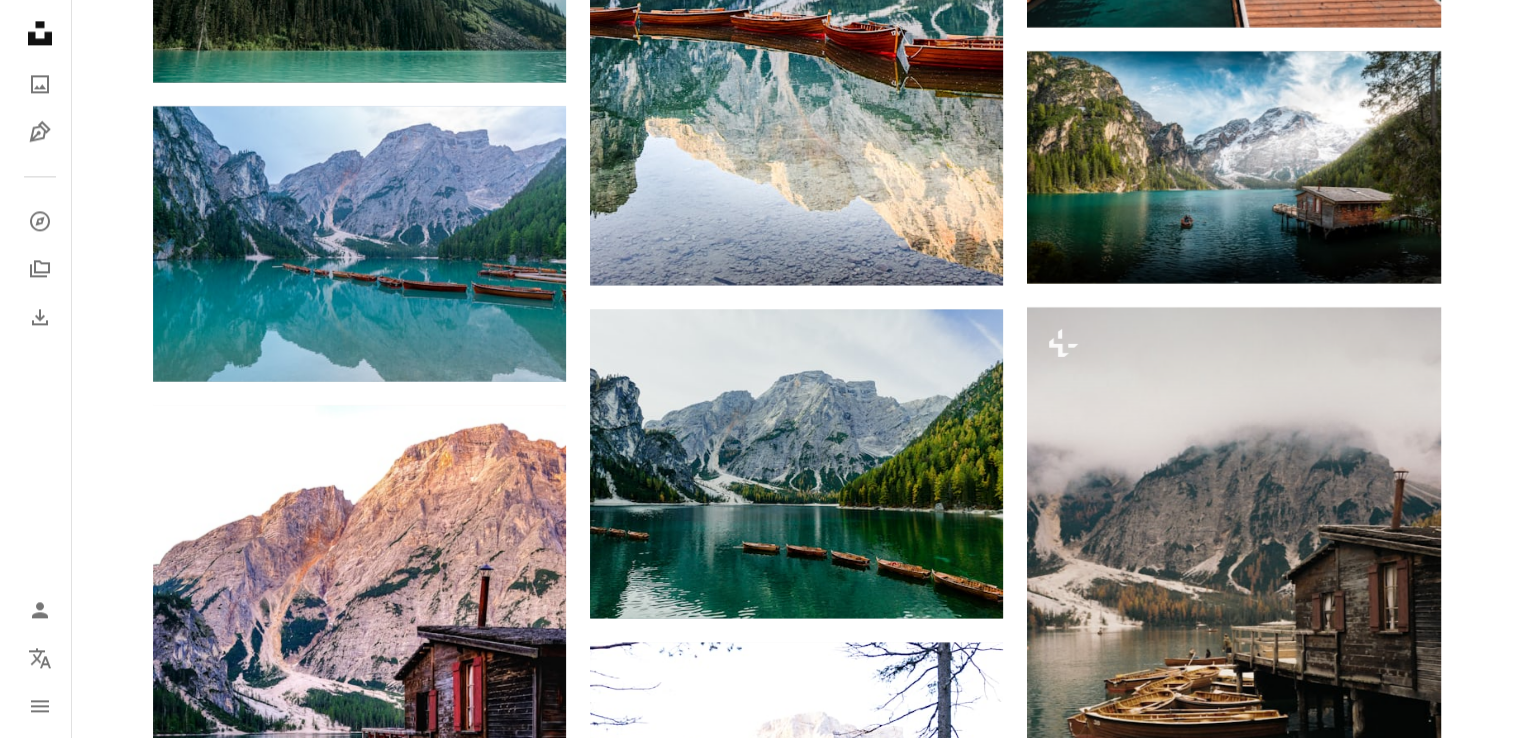 scroll, scrollTop: 10367, scrollLeft: 0, axis: vertical 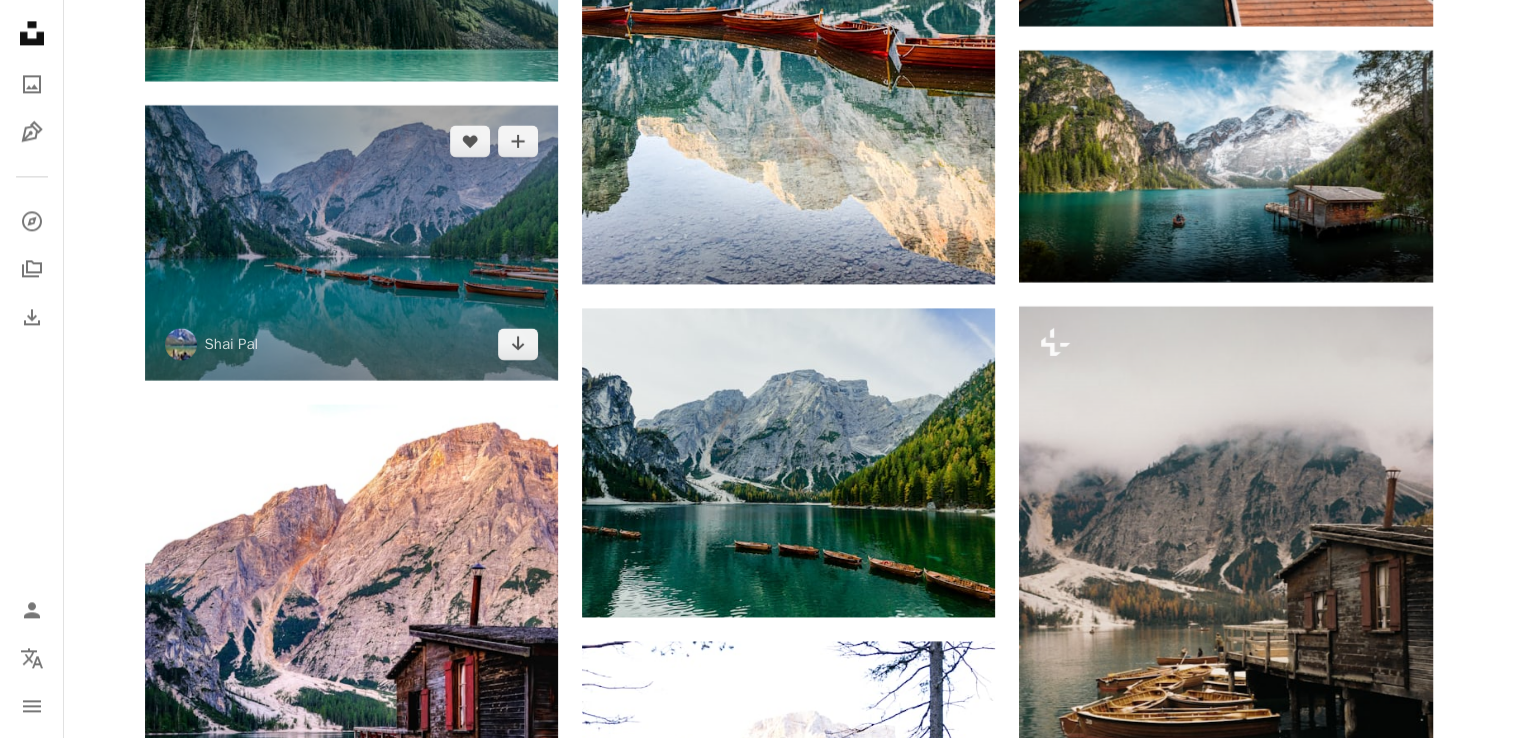 drag, startPoint x: 443, startPoint y: 256, endPoint x: 402, endPoint y: 271, distance: 43.65776 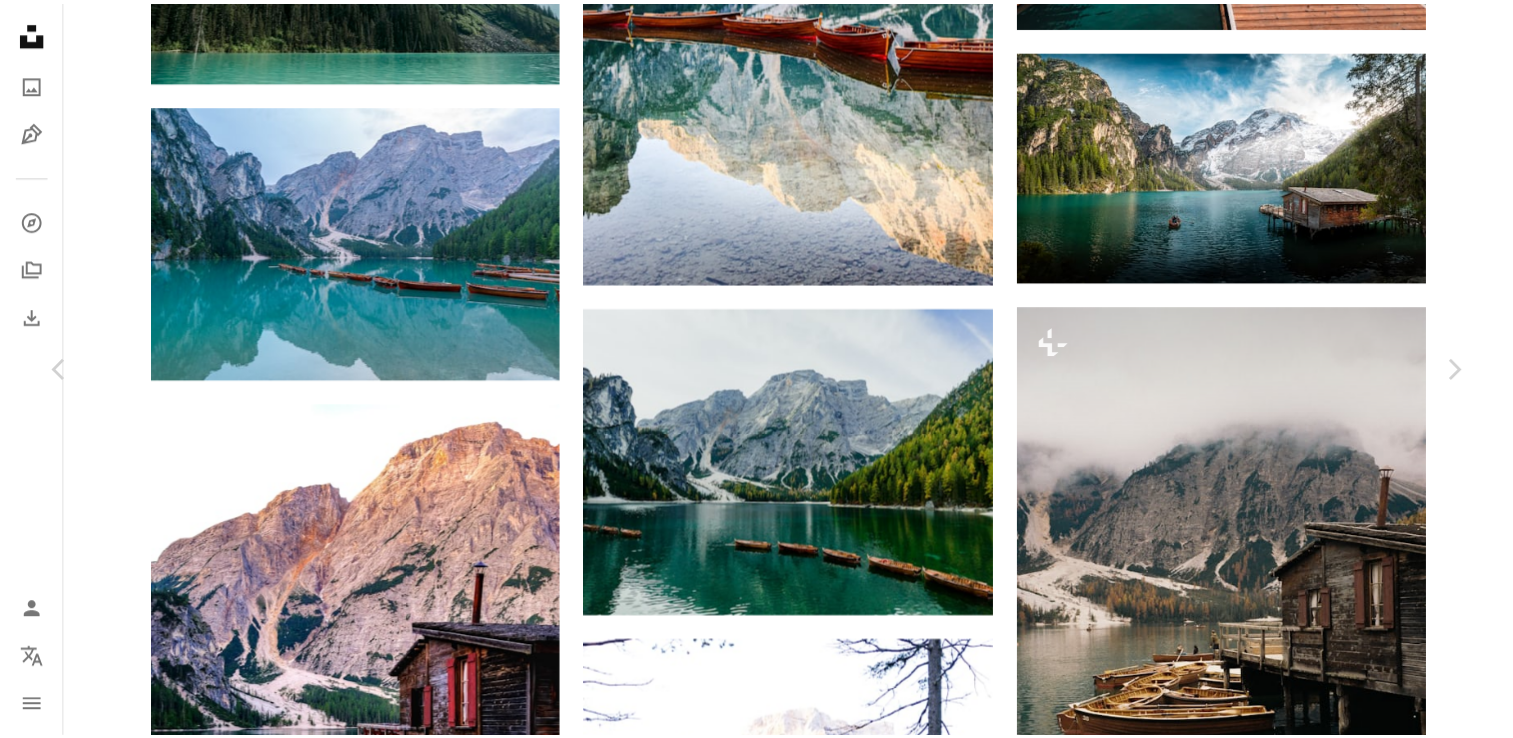 scroll, scrollTop: 0, scrollLeft: 0, axis: both 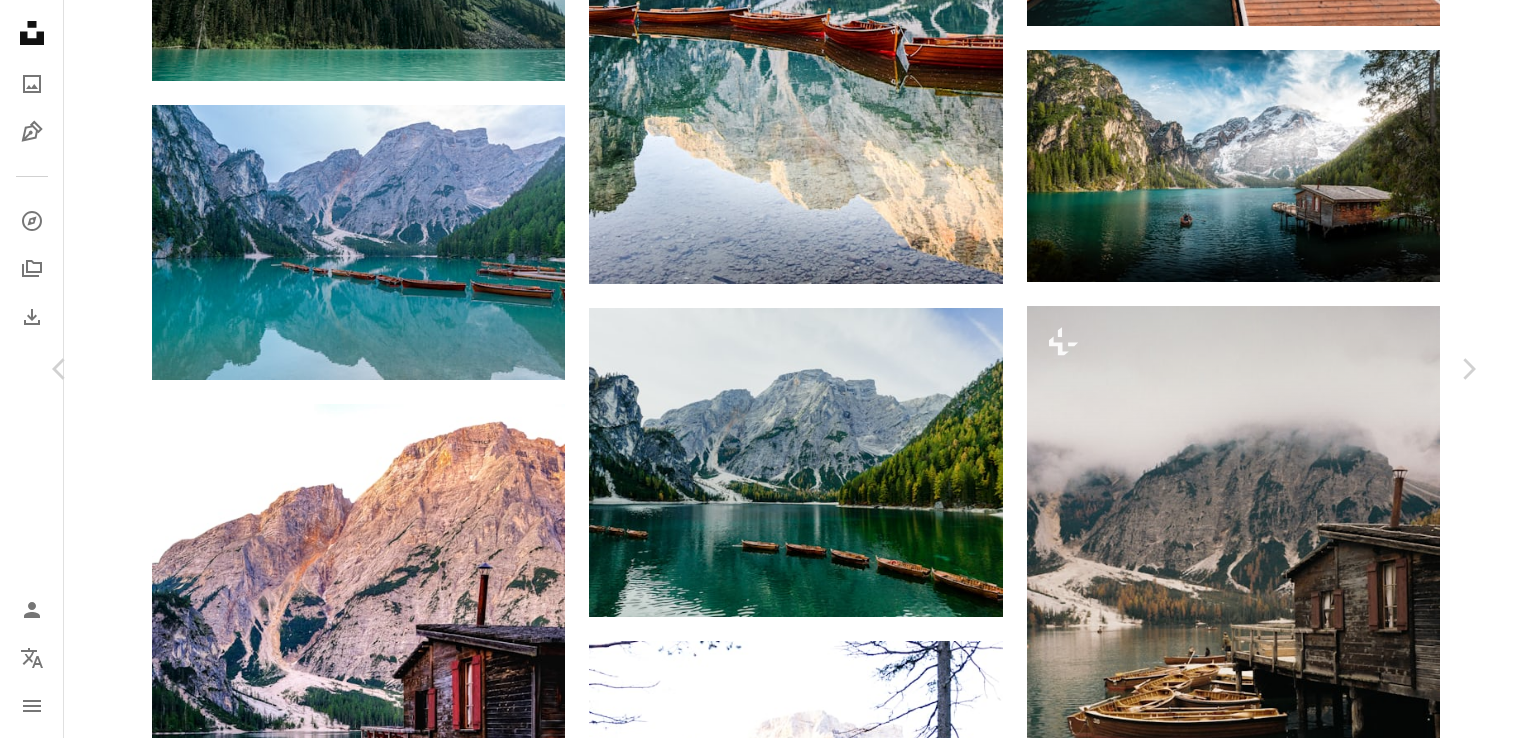 click on "Download free" at bounding box center (1279, 2593) 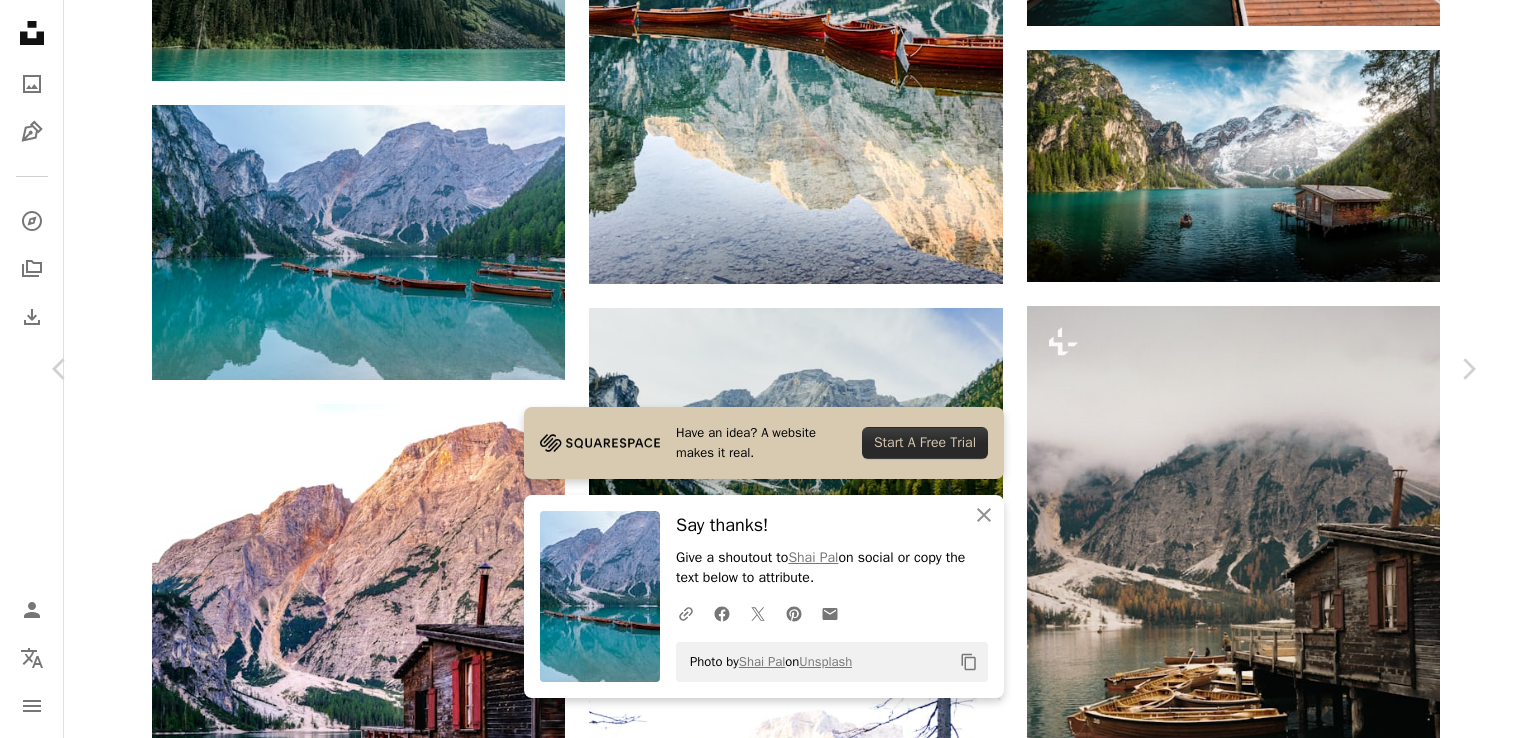 click on "Zoom in" at bounding box center [756, 2924] 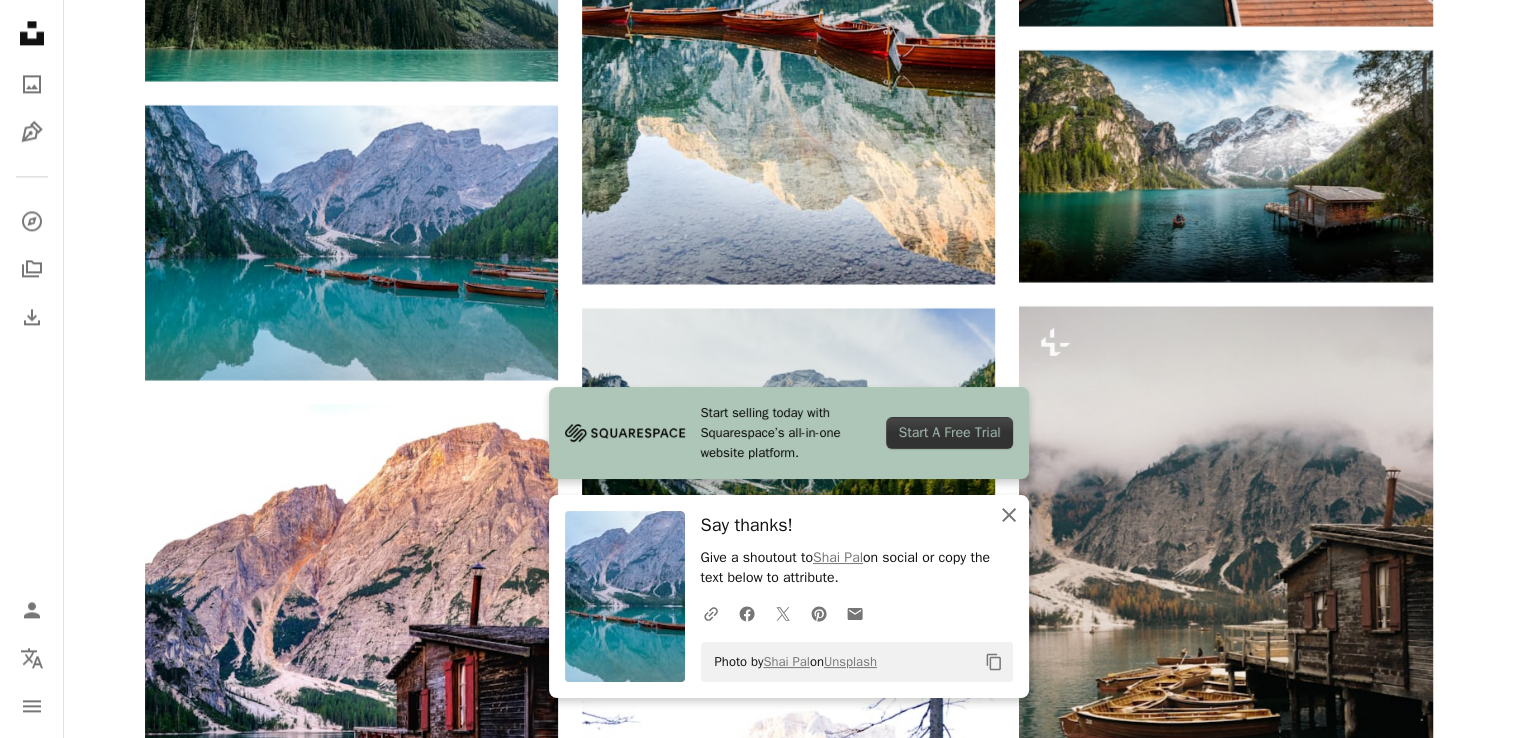 click on "An X shape" 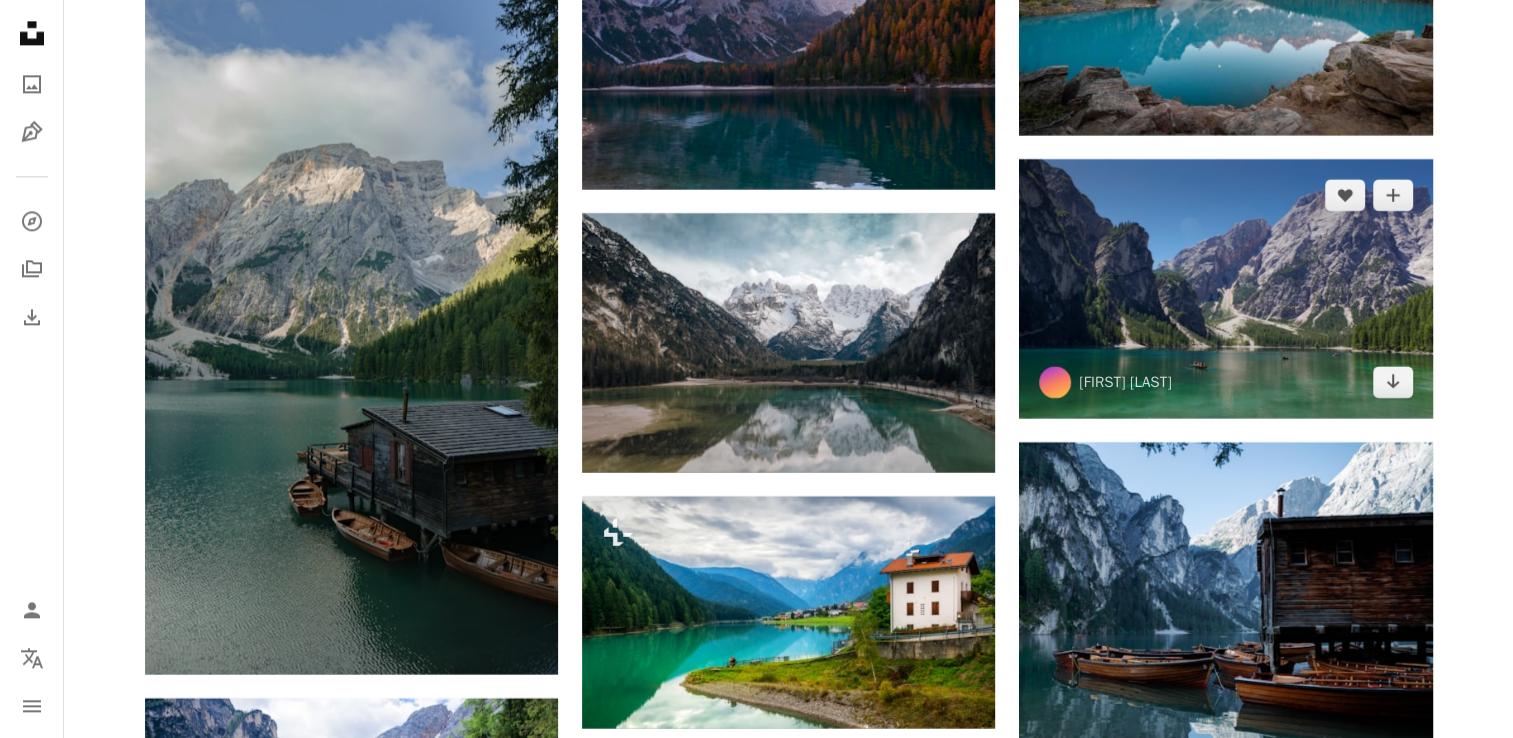 scroll, scrollTop: 32842, scrollLeft: 0, axis: vertical 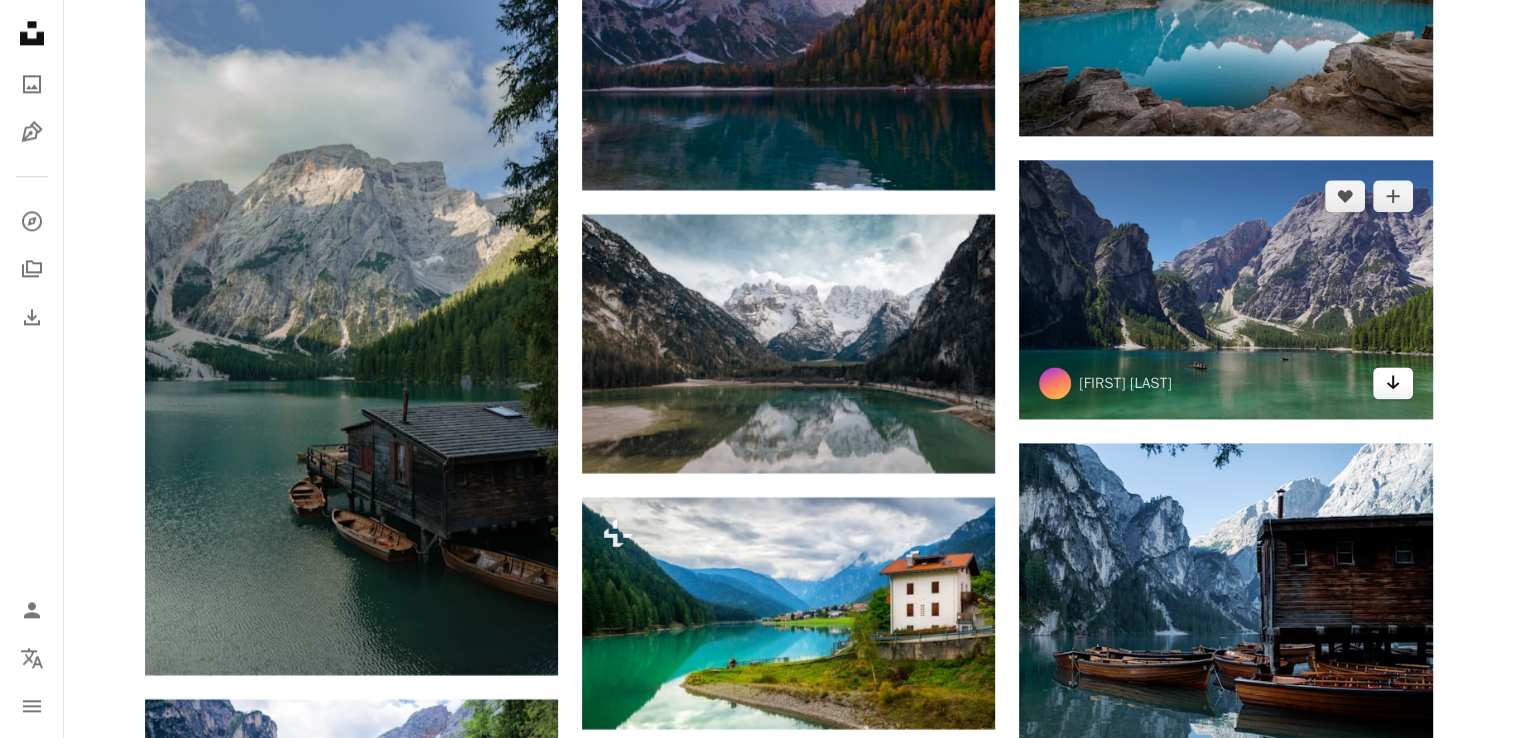 click on "Arrow pointing down" 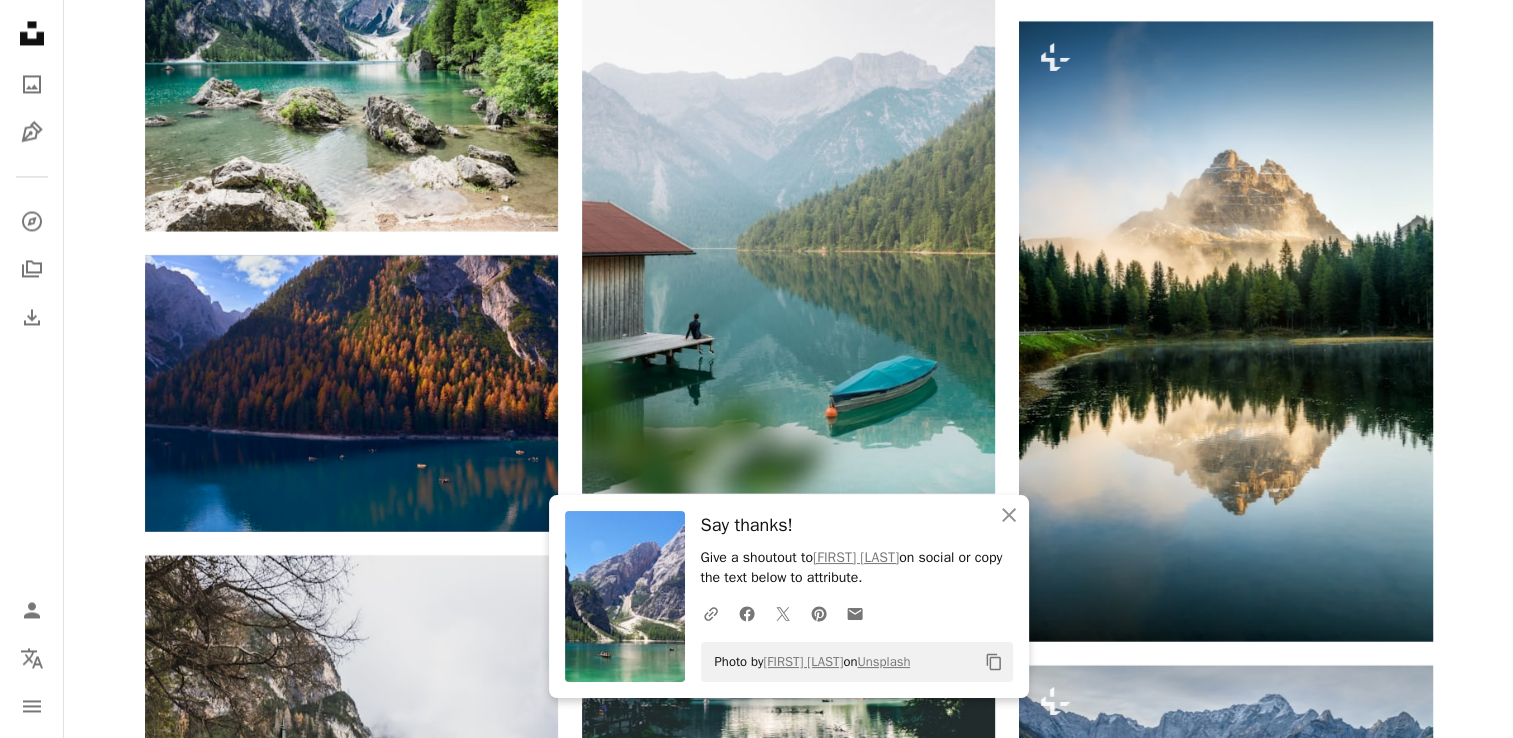 scroll, scrollTop: 33633, scrollLeft: 0, axis: vertical 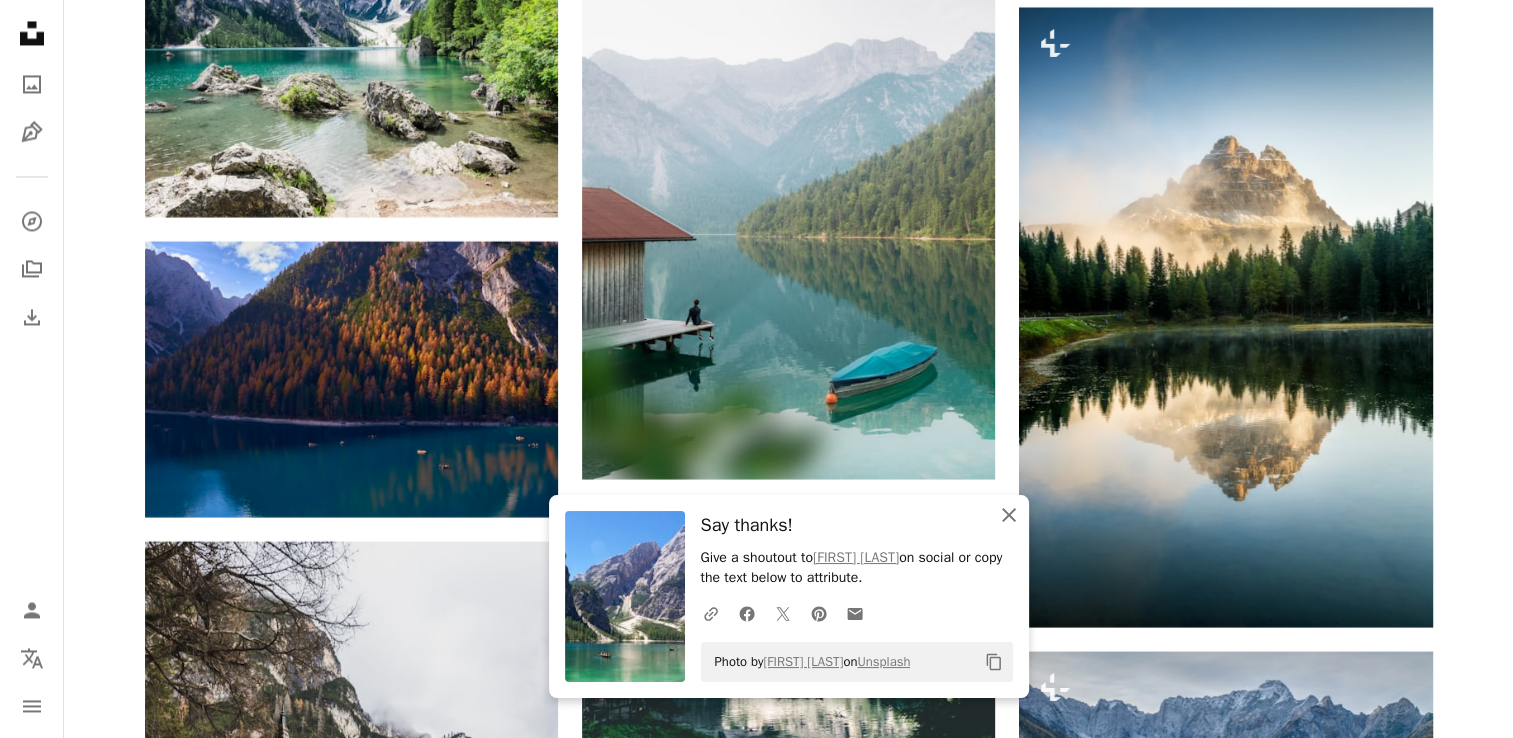 click 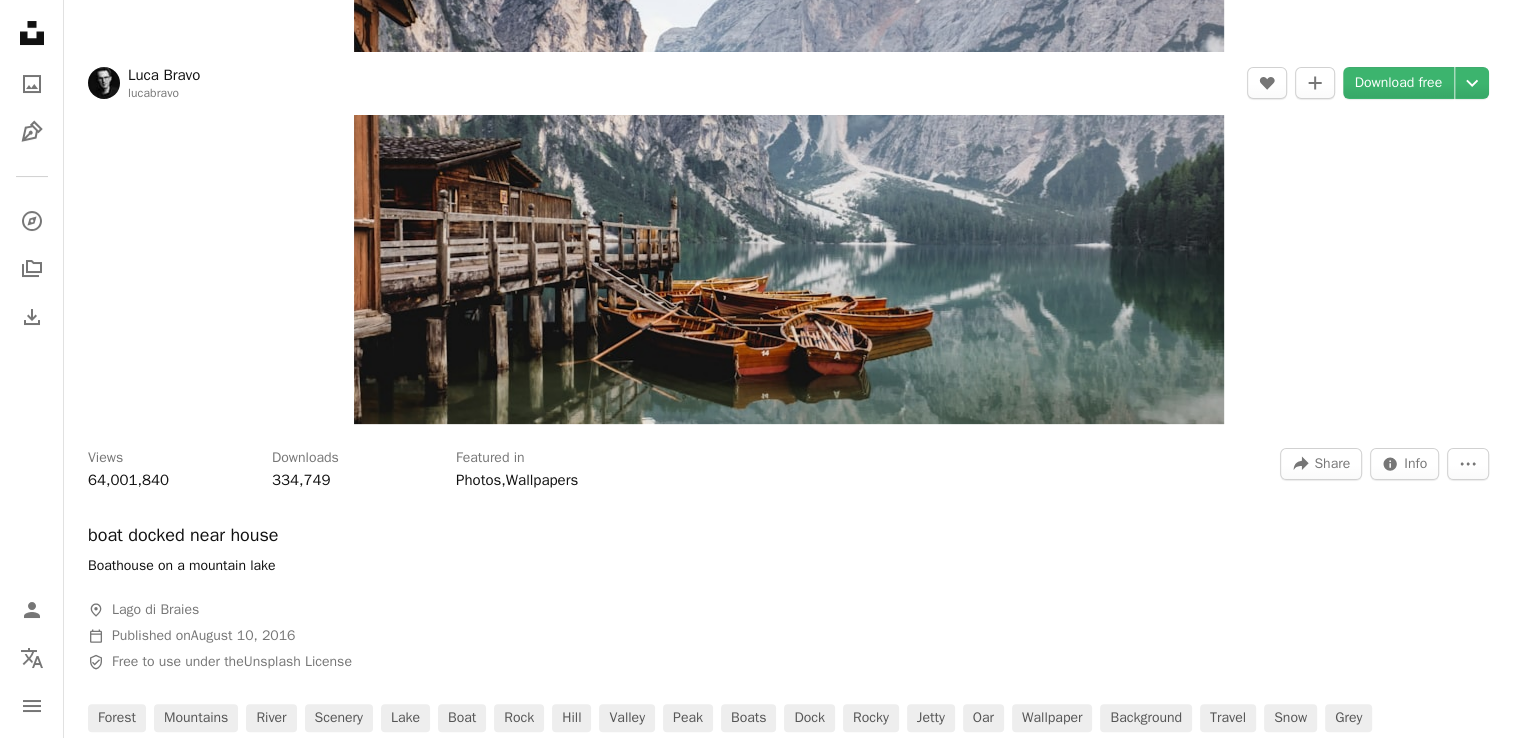 scroll, scrollTop: 0, scrollLeft: 0, axis: both 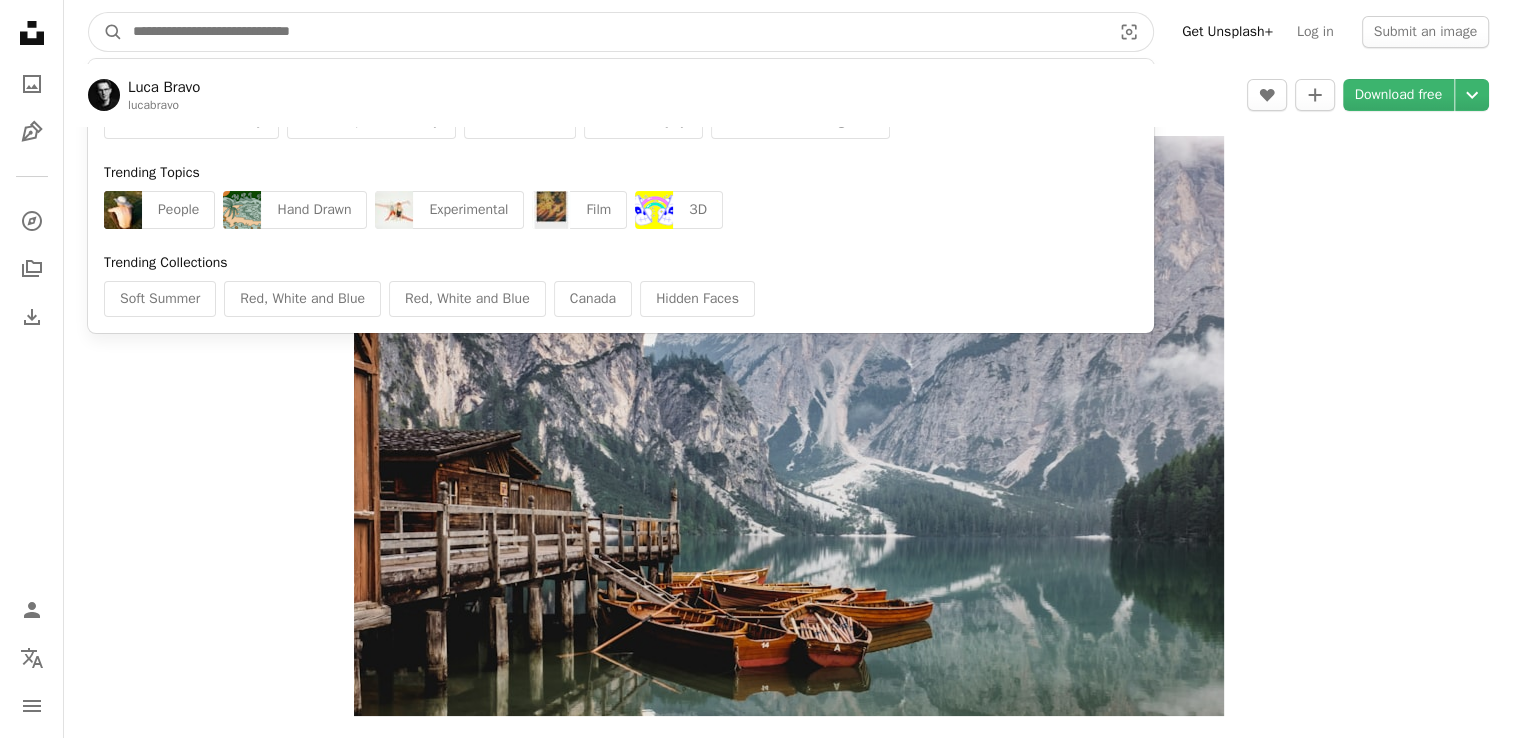click at bounding box center [614, 32] 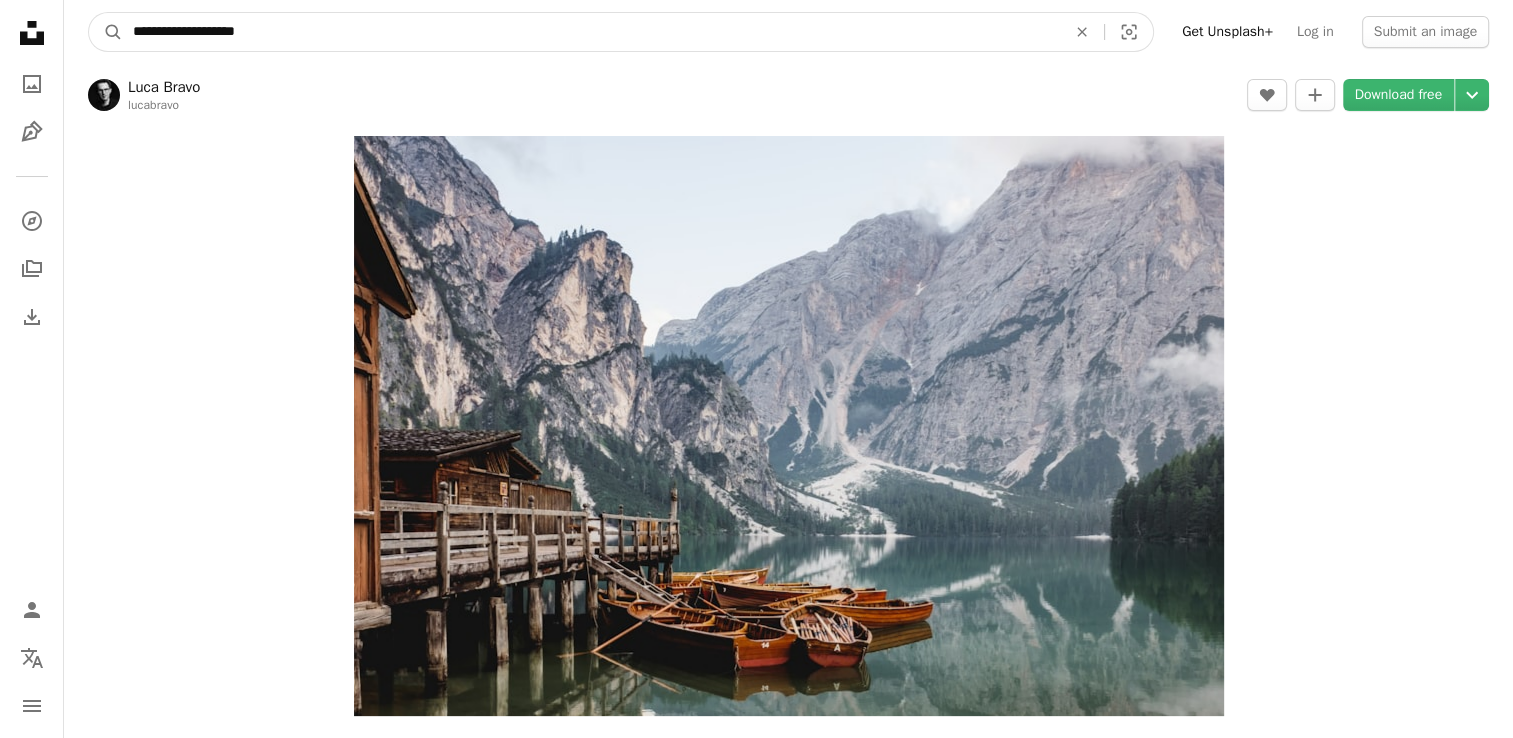 type on "**********" 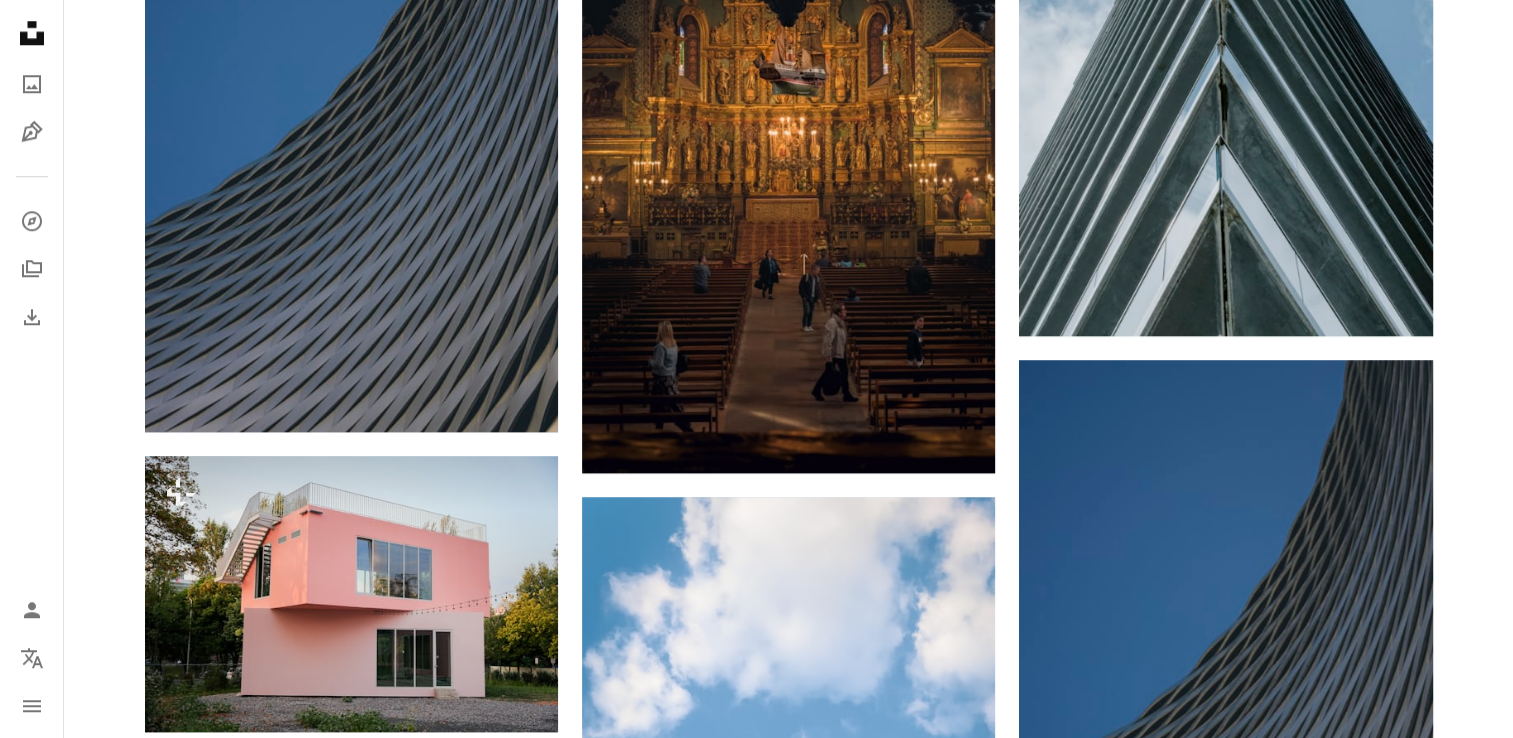 scroll, scrollTop: 1682, scrollLeft: 0, axis: vertical 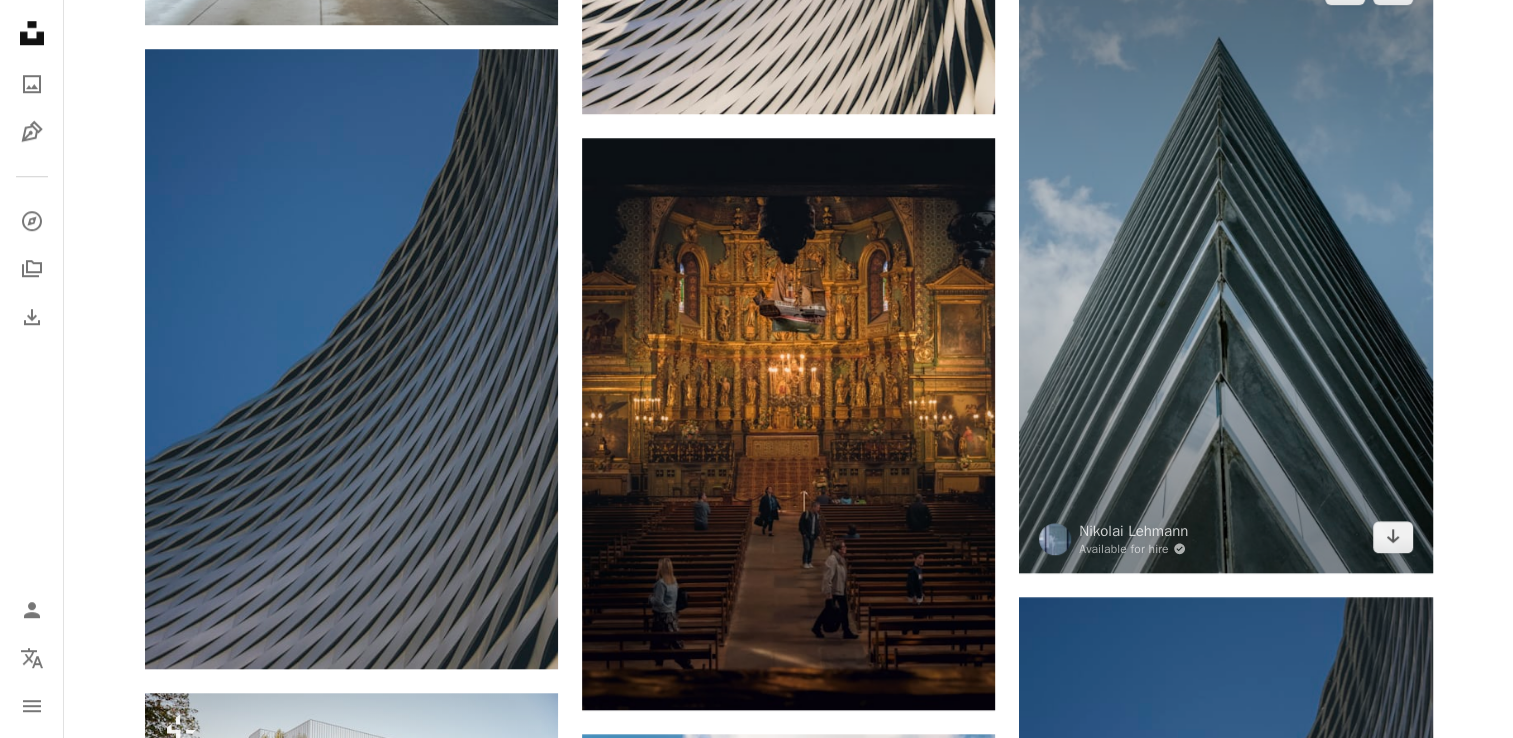 drag, startPoint x: 1158, startPoint y: 273, endPoint x: 1102, endPoint y: 467, distance: 201.92078 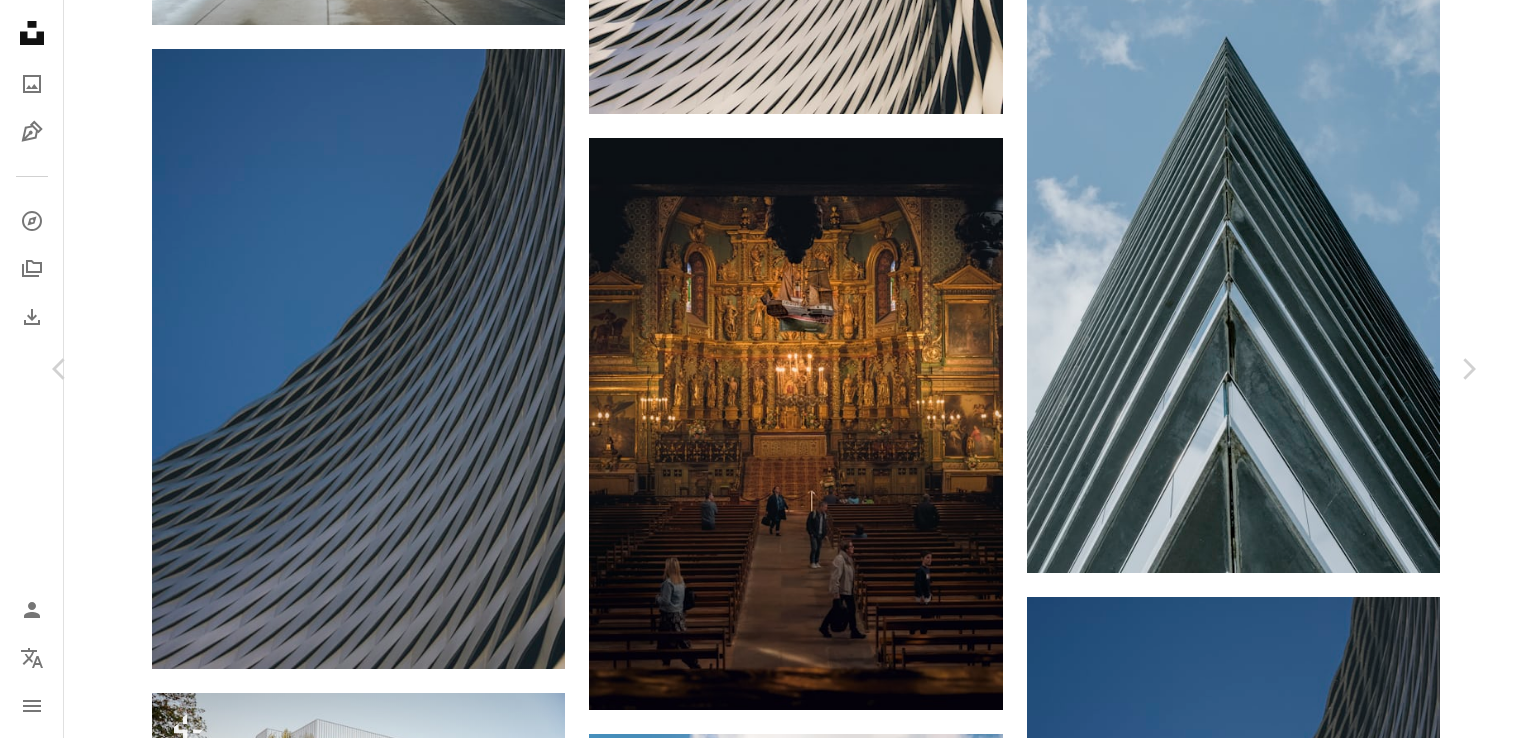 click on "Download free" at bounding box center (1279, 3516) 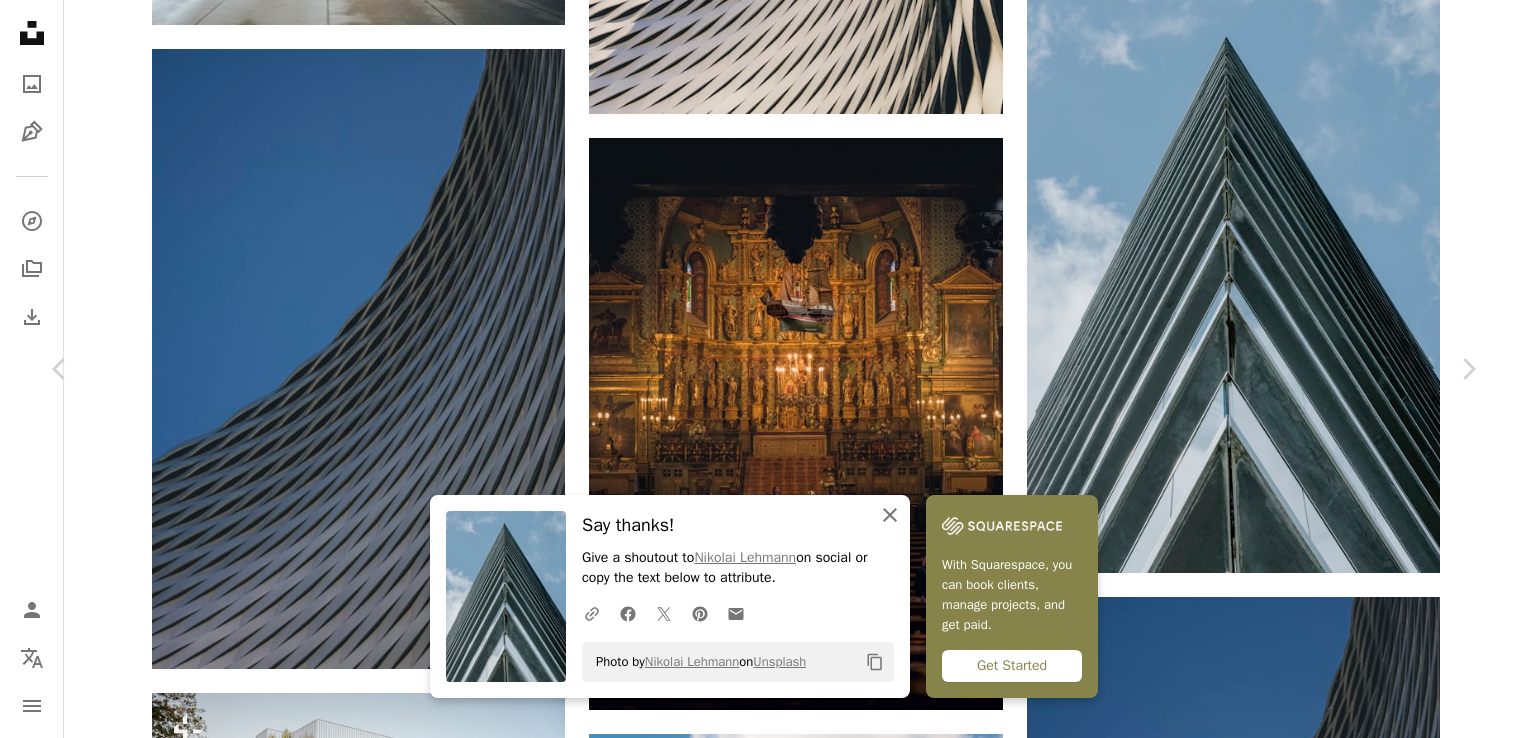 click on "An X shape" 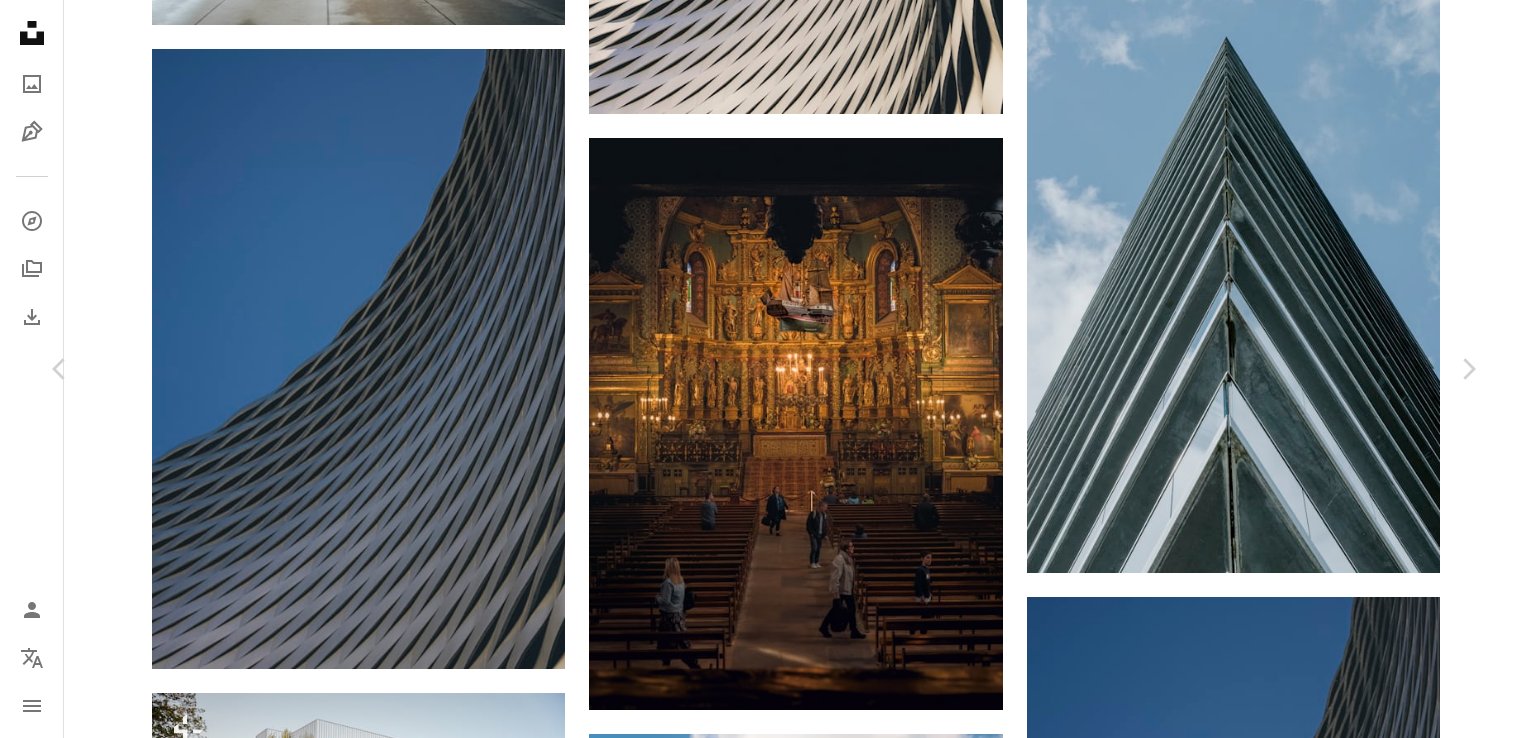 click on "An X shape" at bounding box center [20, 20] 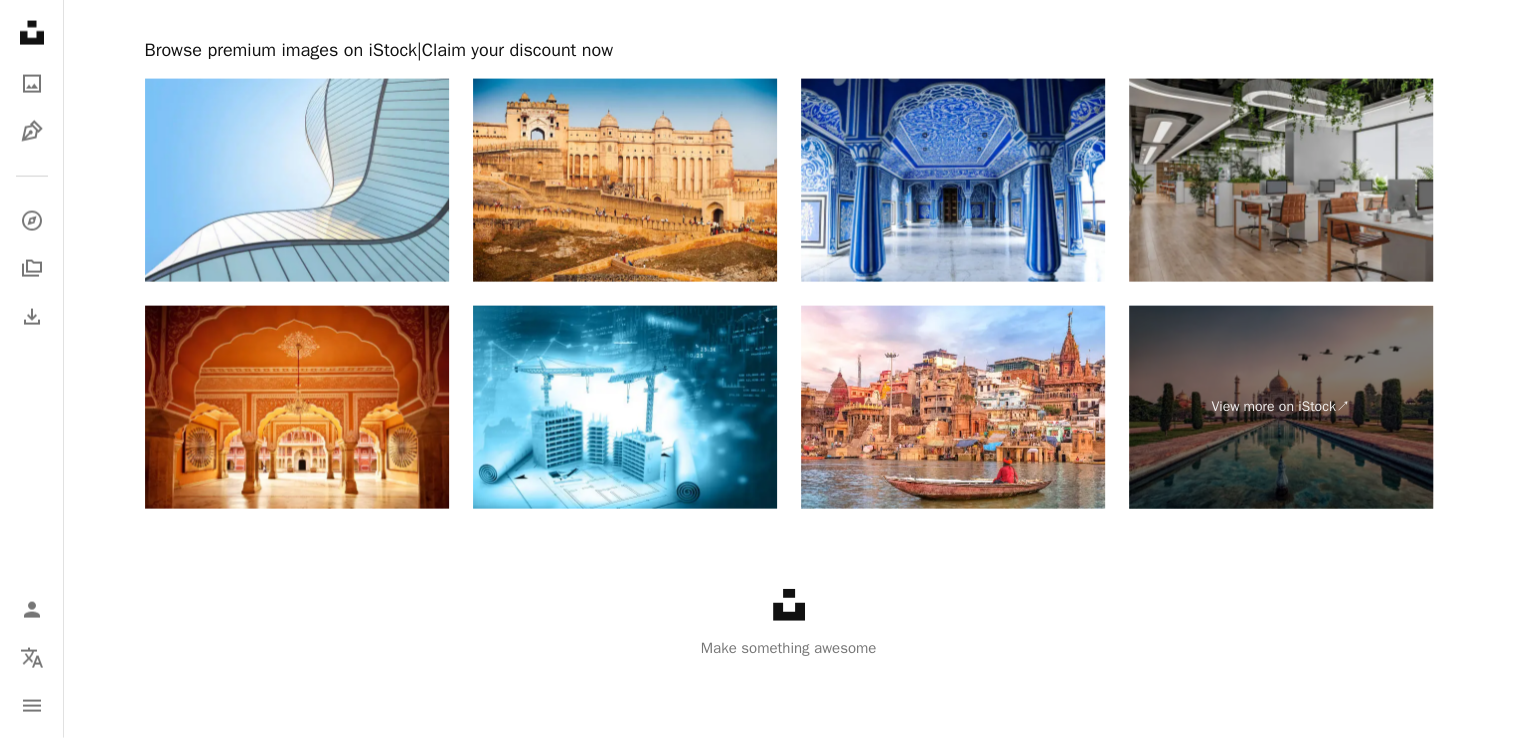 scroll, scrollTop: 4127, scrollLeft: 0, axis: vertical 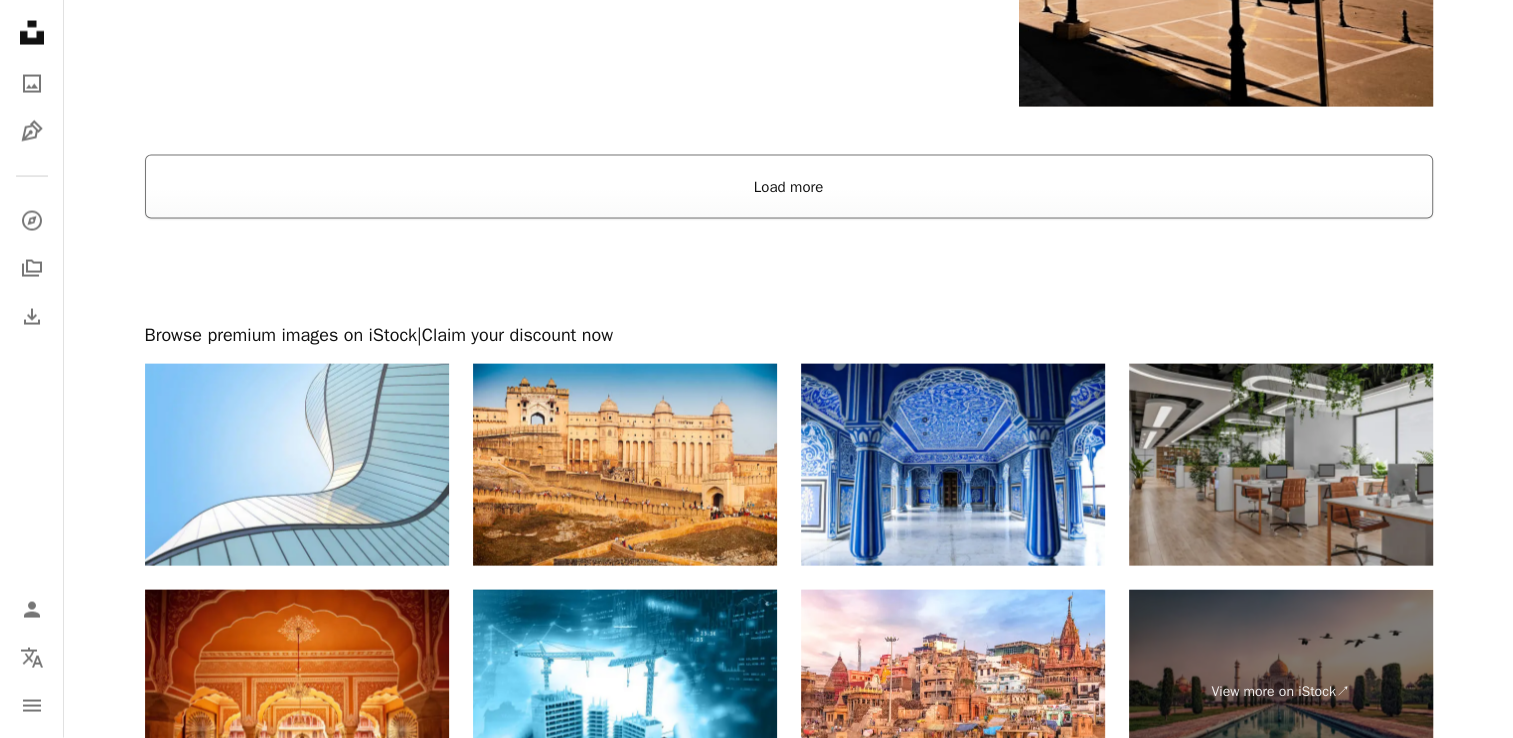 click on "Load more" at bounding box center [789, 187] 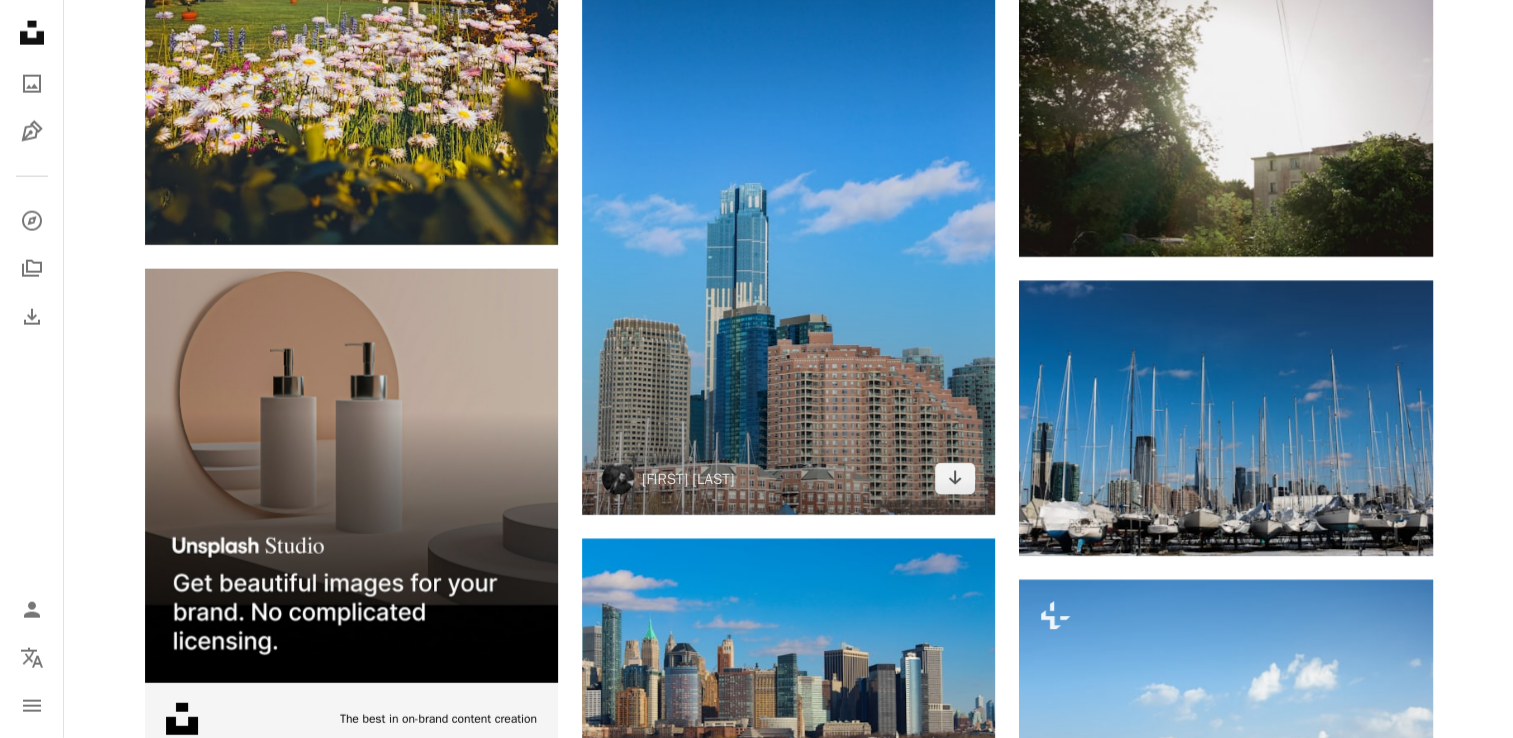 scroll, scrollTop: 4934, scrollLeft: 0, axis: vertical 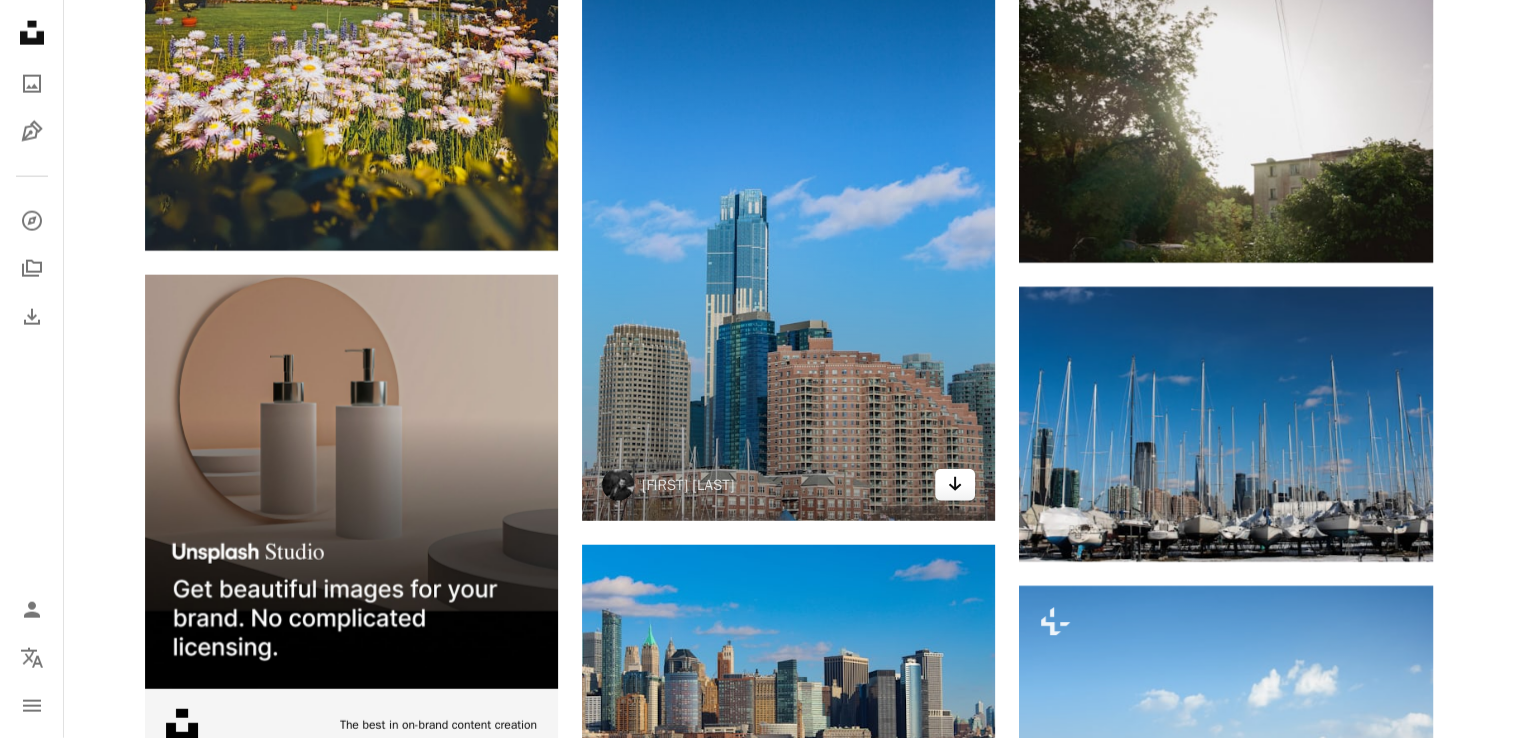 click on "Arrow pointing down" 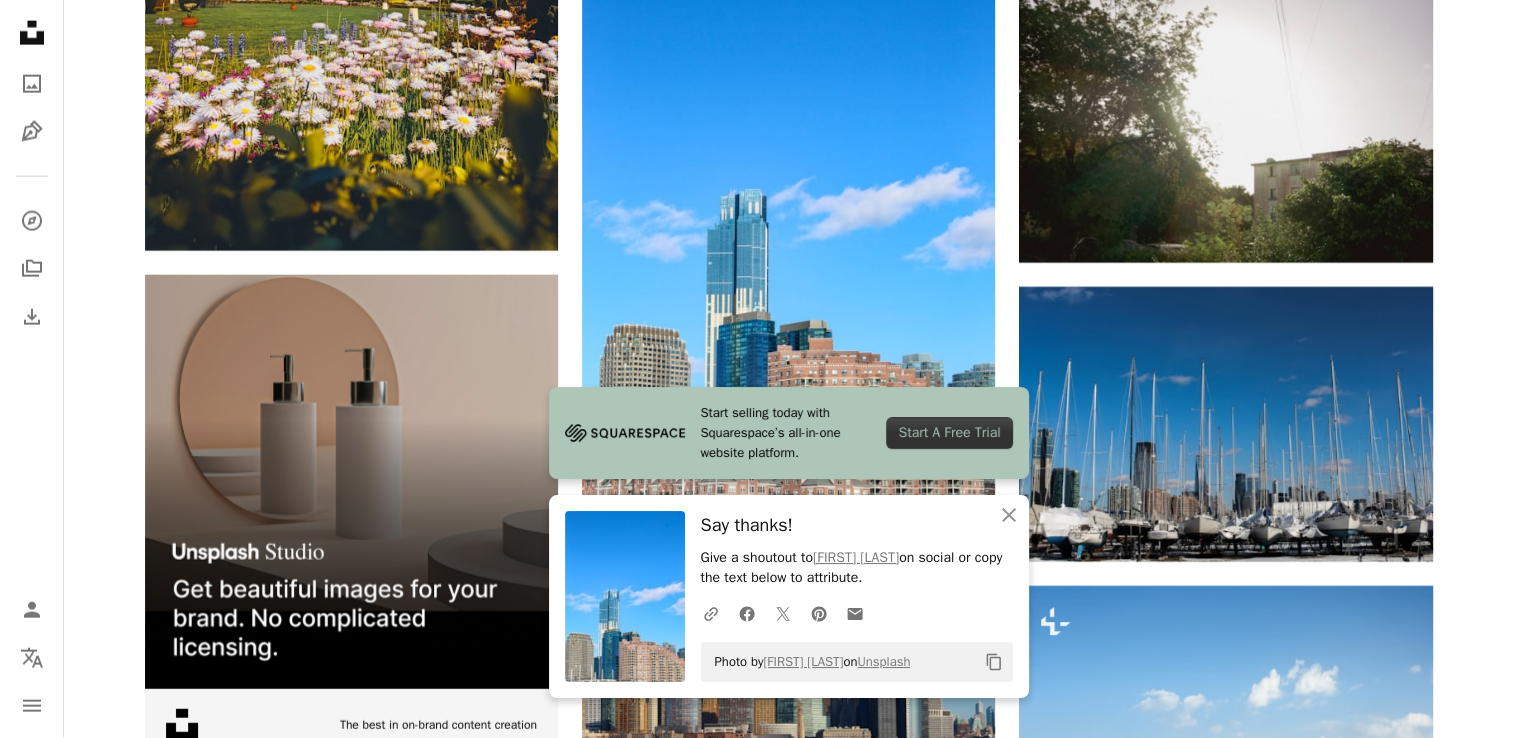 click on "Plus sign for Unsplash+ A heart A plus sign [FIRST] [LAST] For  Unsplash+ A lock Download A heart A plus sign [FIRST] [LAST] Arrow pointing down A heart A plus sign [FIRST] [LAST] Arrow pointing down Plus sign for Unsplash+ A heart A plus sign [FIRST] For  Unsplash+ A lock Download A heart A plus sign [FIRST] [LAST] Available for hire A checkmark inside of a circle Arrow pointing down Plus sign for Unsplash+ A heart A plus sign [FIRST] For  Unsplash+ A lock Download A heart A plus sign [FIRST] [LAST] Arrow pointing down A heart A plus sign [FIRST] [LAST] Arrow pointing down A heart A plus sign [FIRST] [LAST] Arrow pointing down –– ––– –––  –– ––– –  ––– –––  ––––  –   – –– –––  – – ––– –– –– –––– –– The best in on-brand content creation Learn More A heart A plus sign [FIRST] [LAST] Arrow pointing down A heart A plus sign For" at bounding box center (789, 538) 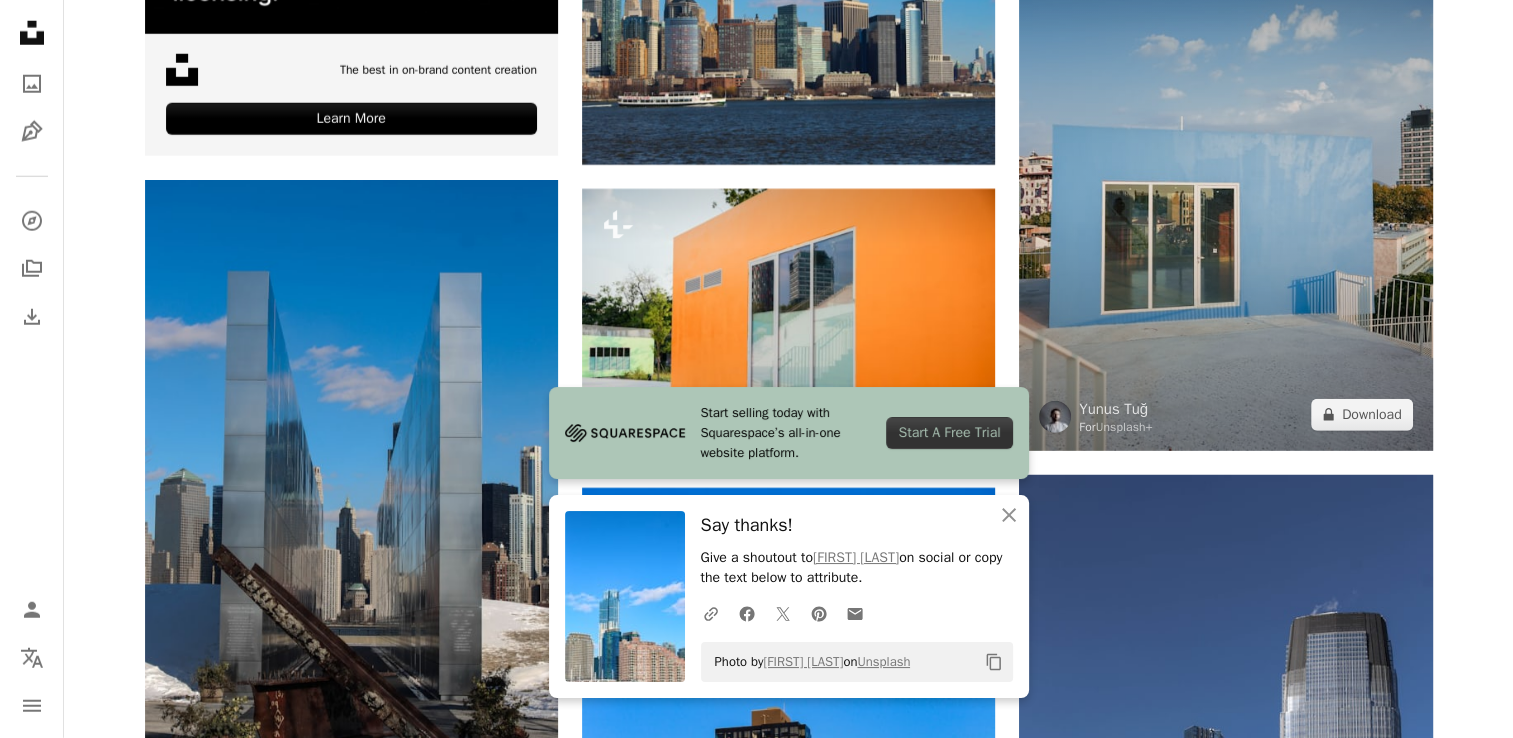 scroll, scrollTop: 5711, scrollLeft: 0, axis: vertical 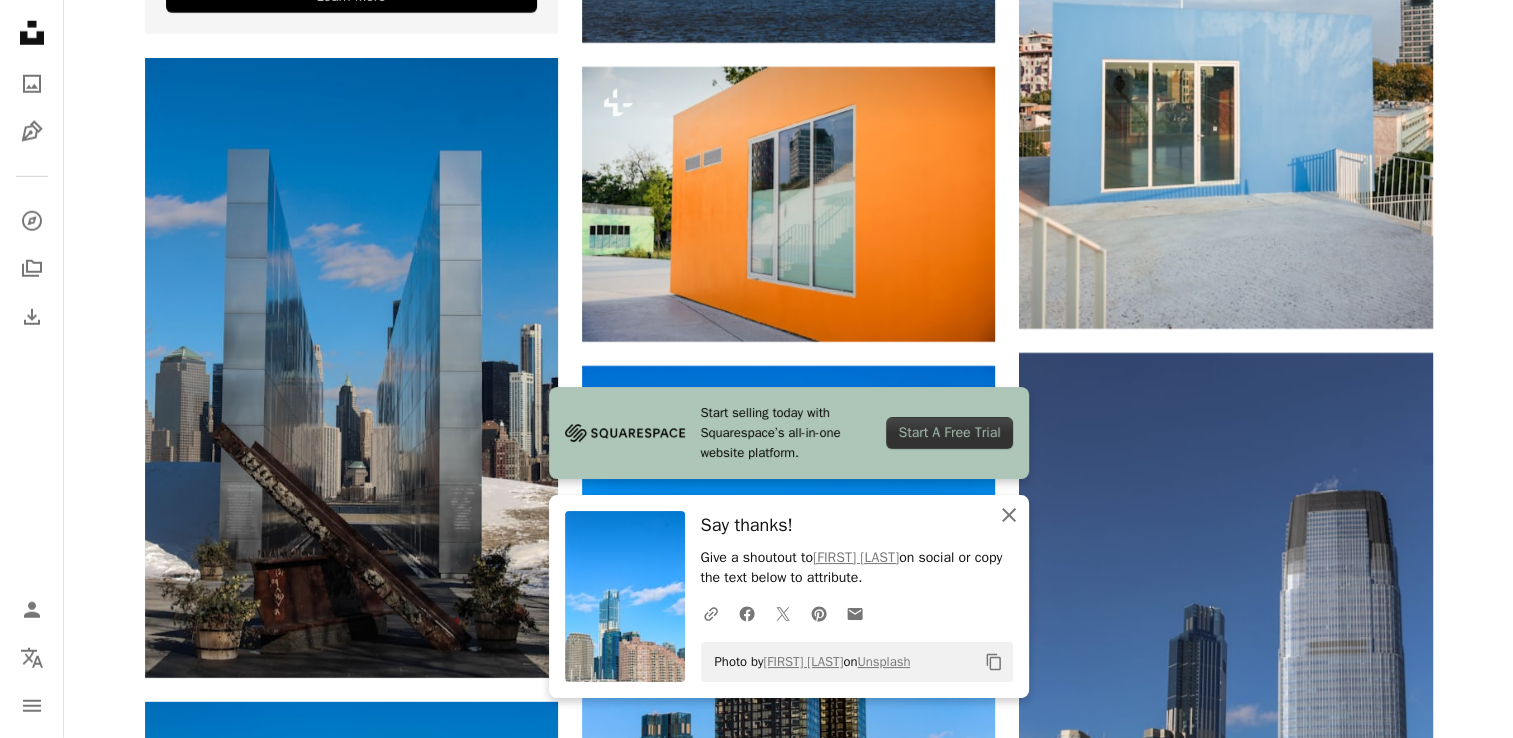 click 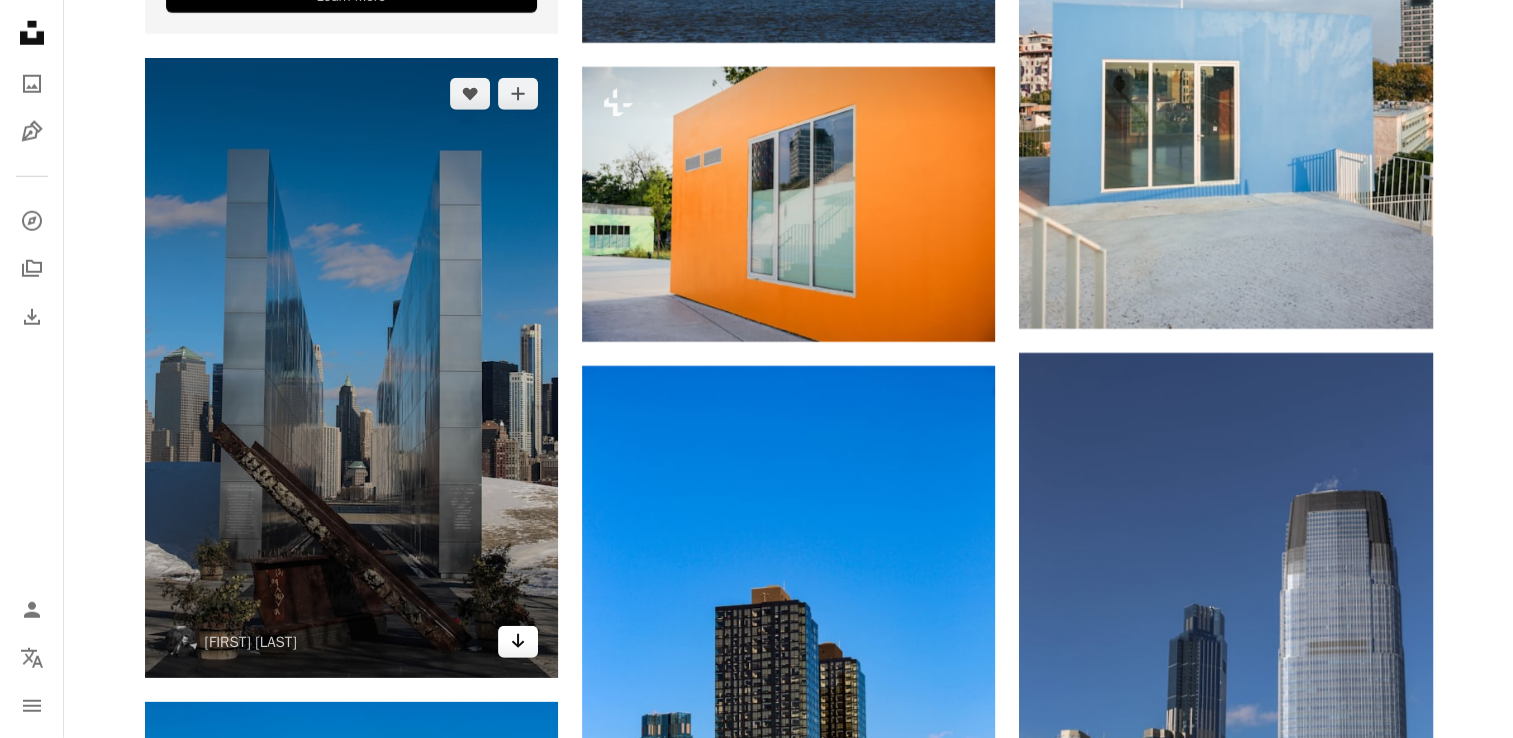click on "Arrow pointing down" 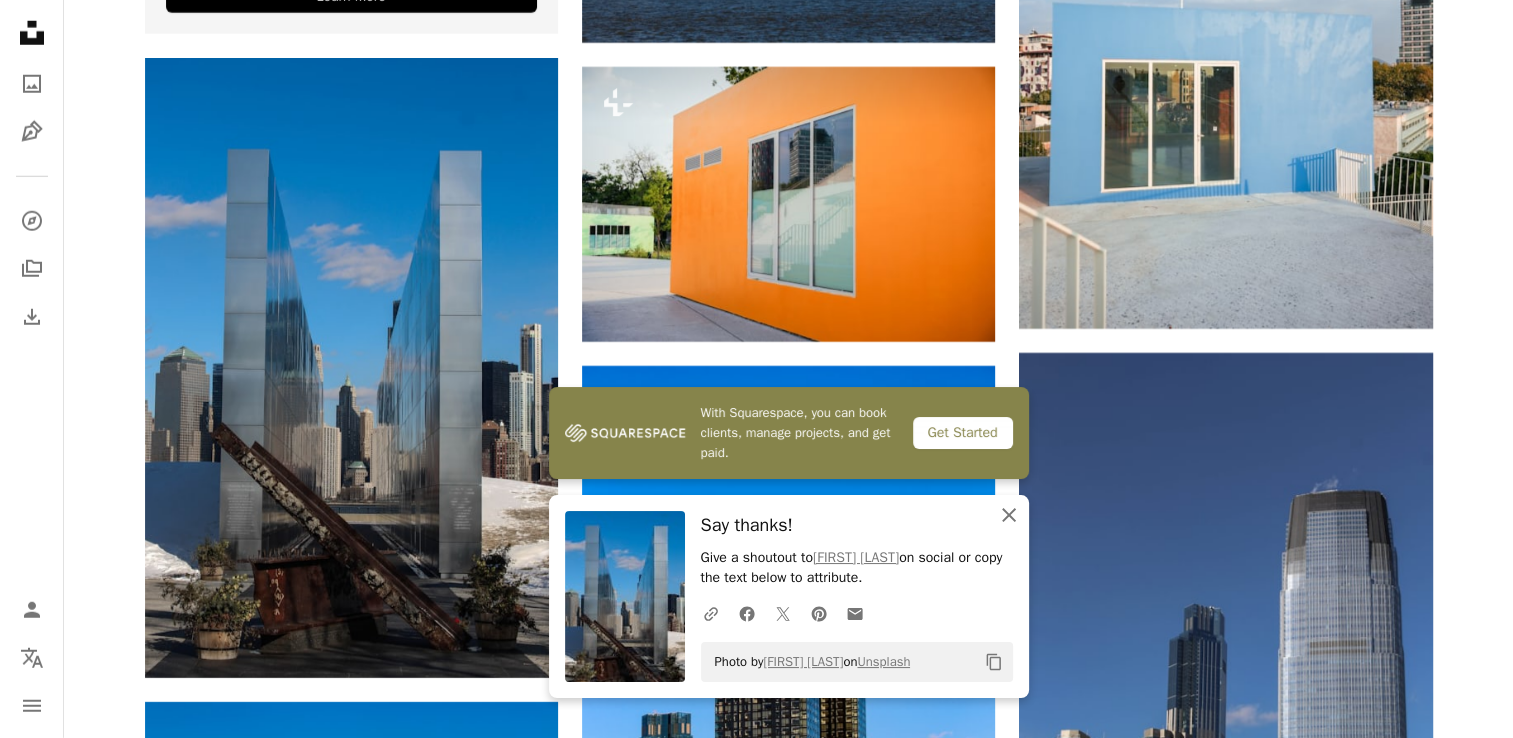 click on "An X shape" 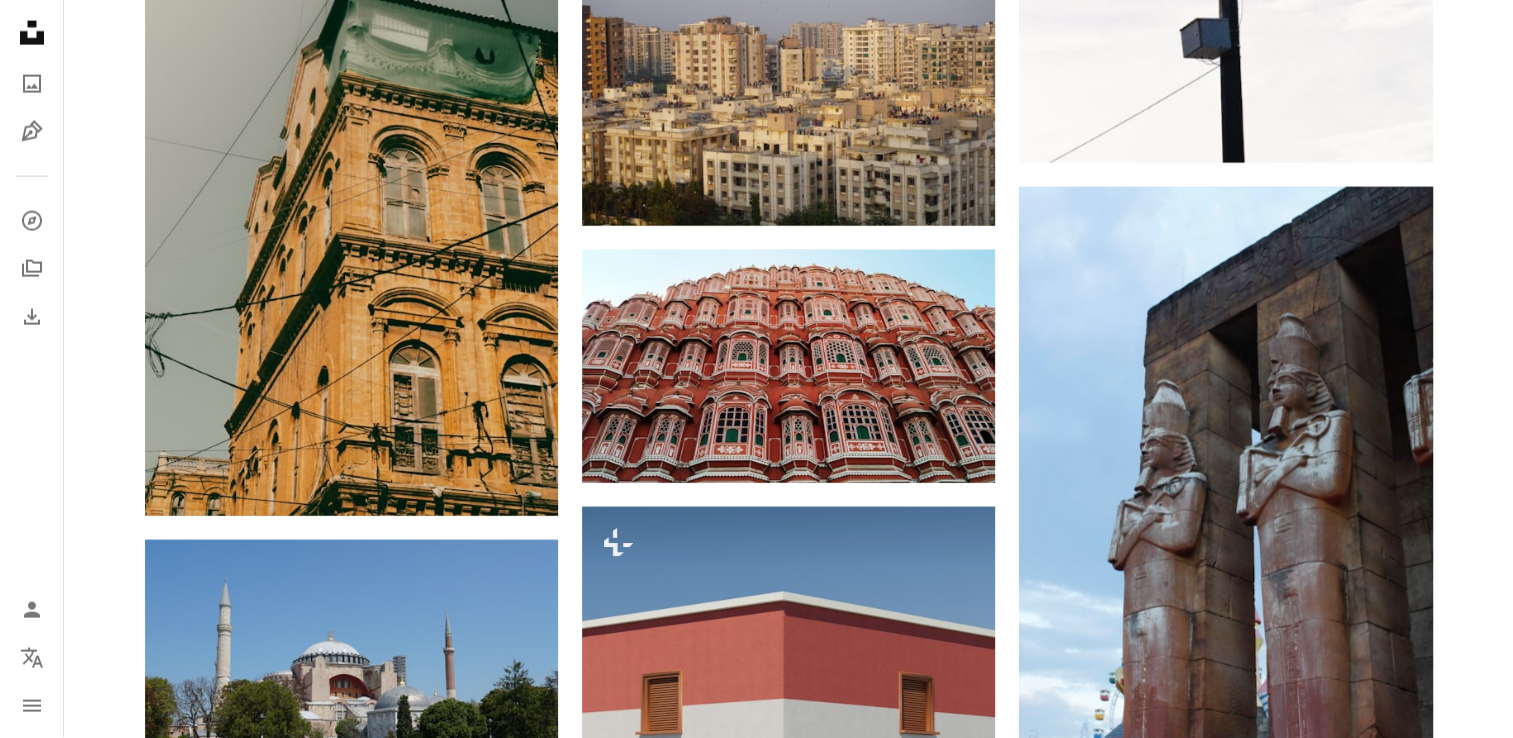 scroll, scrollTop: 12261, scrollLeft: 0, axis: vertical 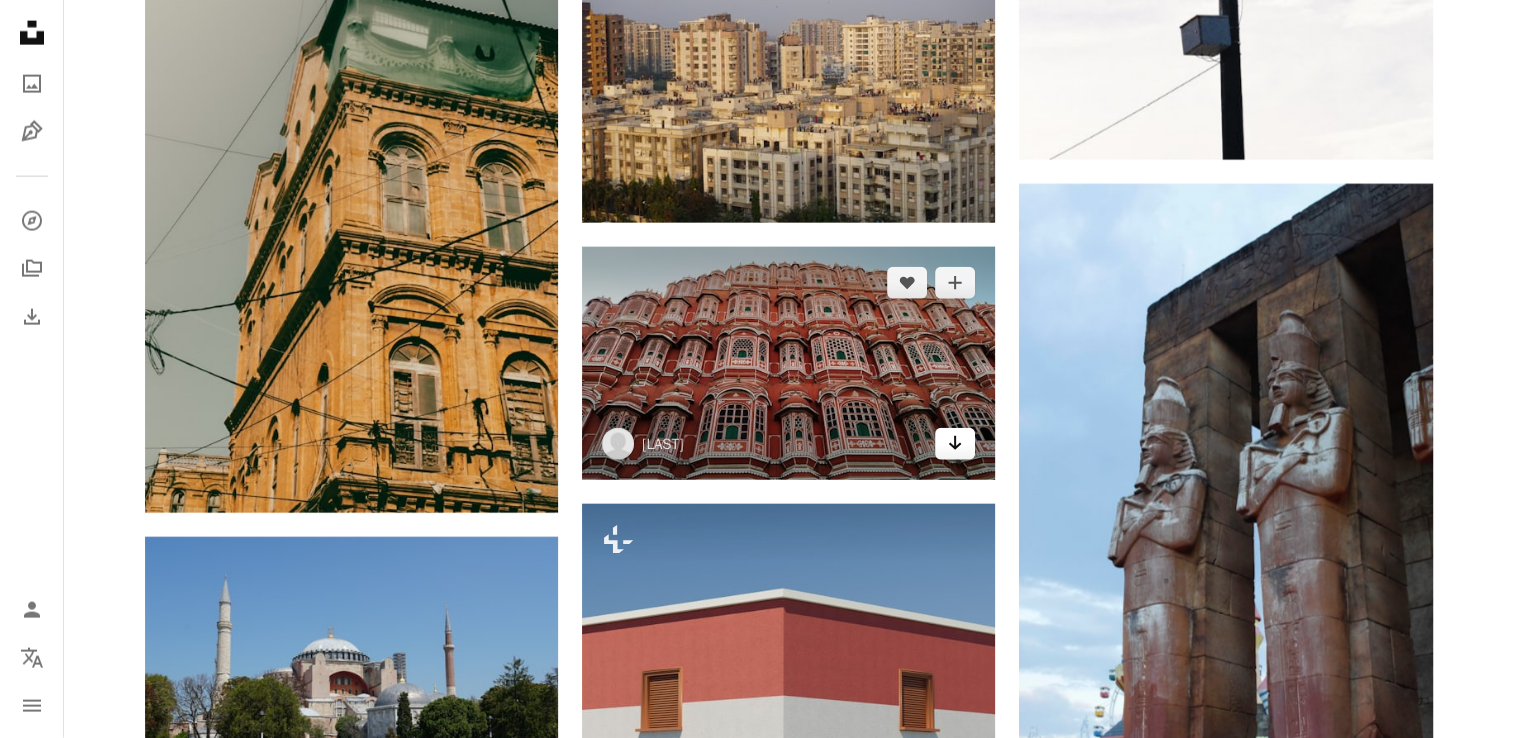 click on "Arrow pointing down" 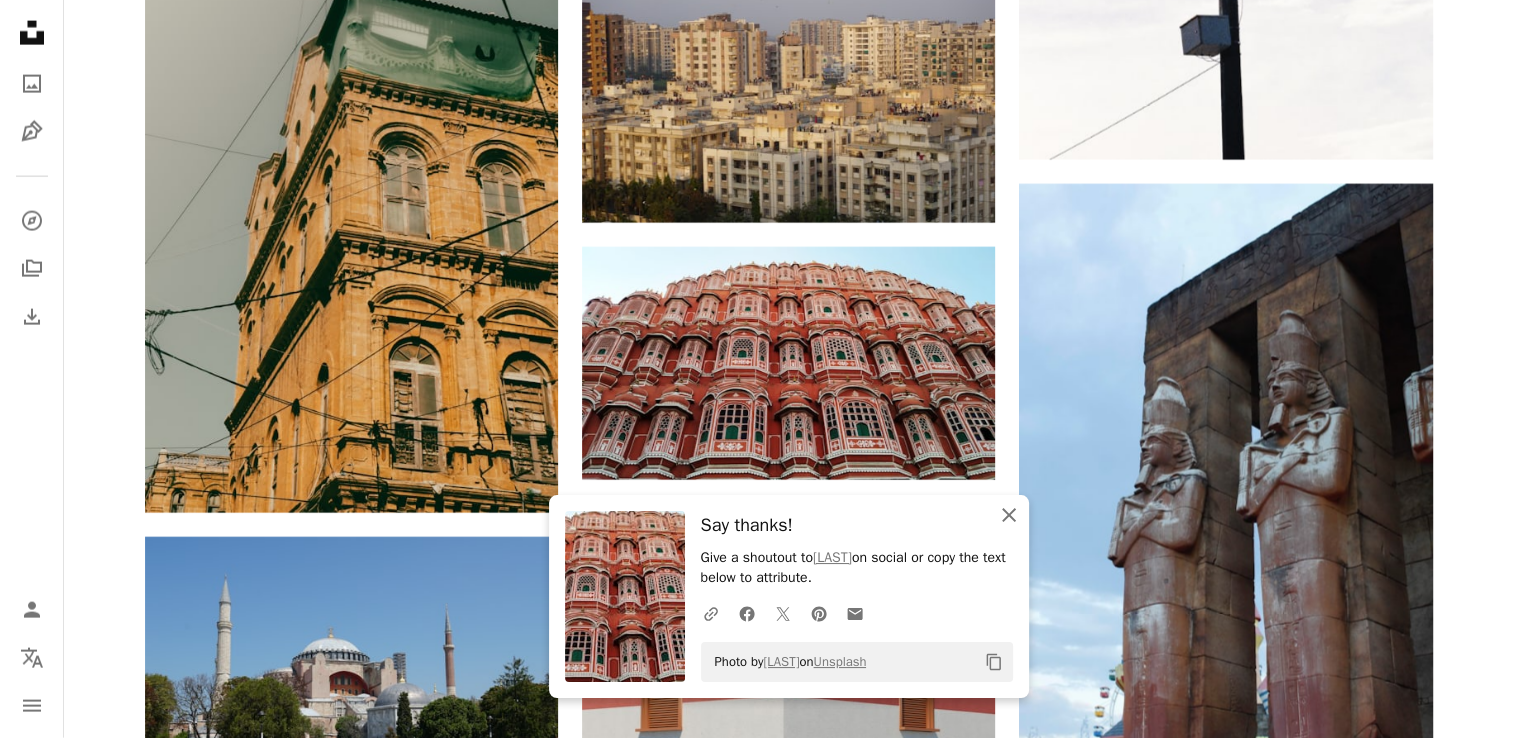 click on "An X shape" 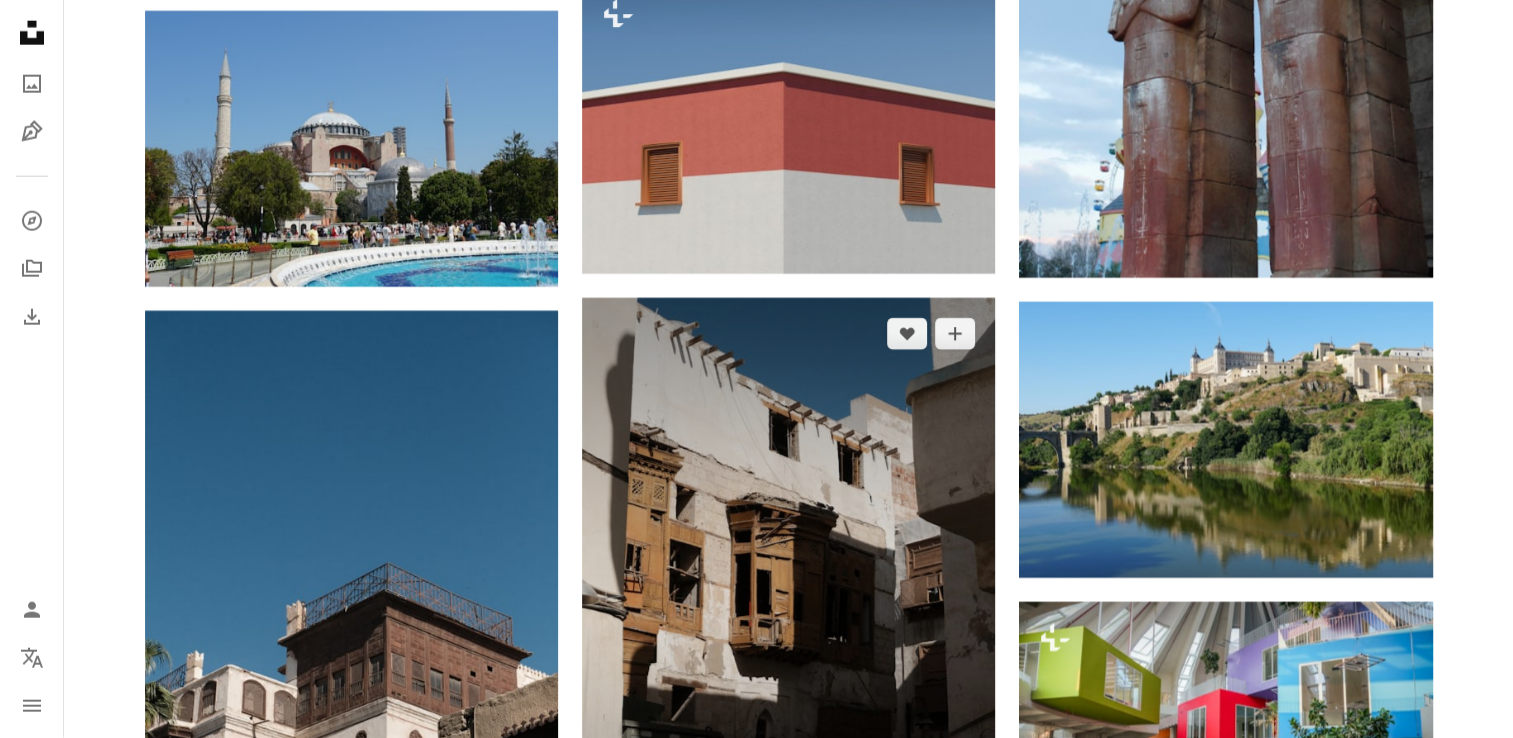 scroll, scrollTop: 12788, scrollLeft: 0, axis: vertical 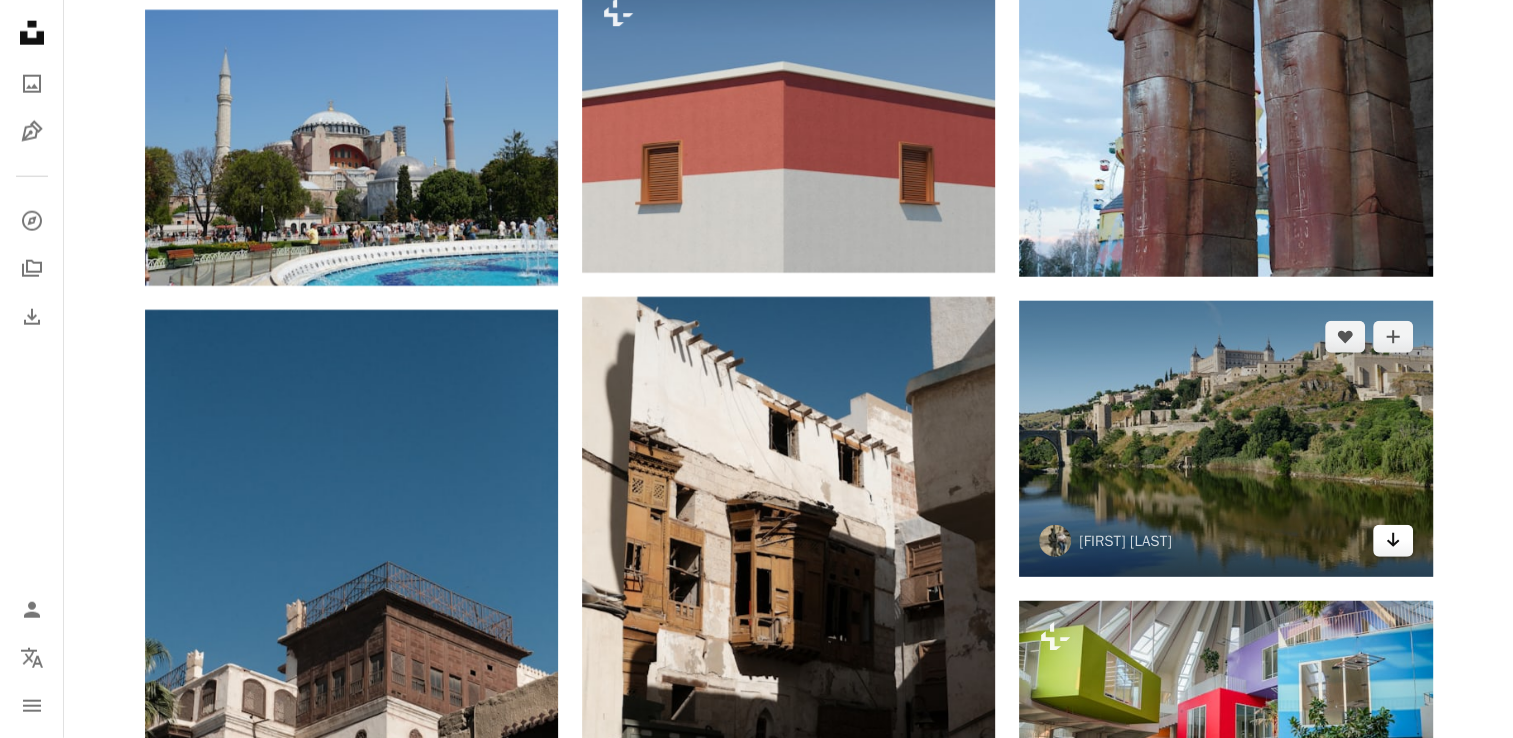 click on "Arrow pointing down" 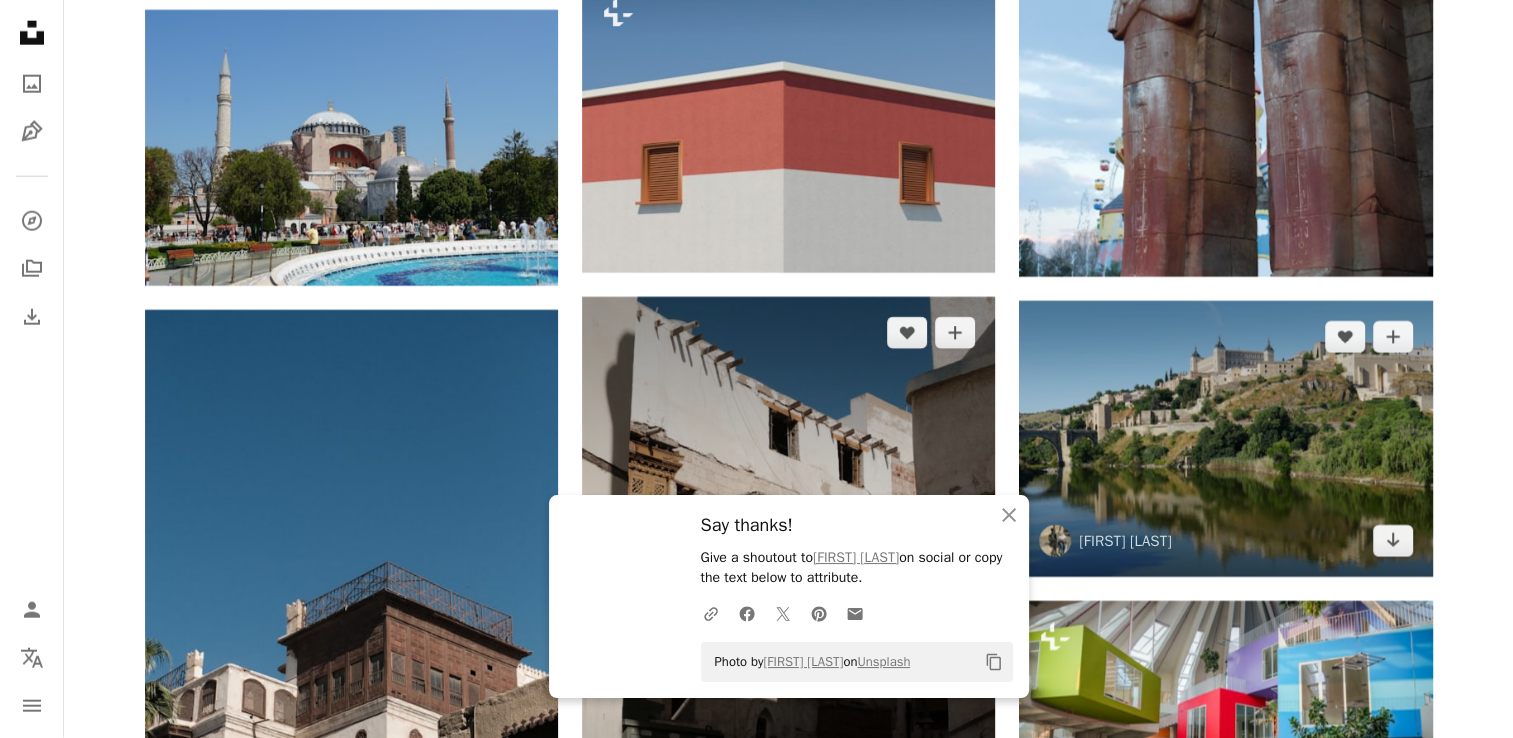 scroll, scrollTop: 12864, scrollLeft: 0, axis: vertical 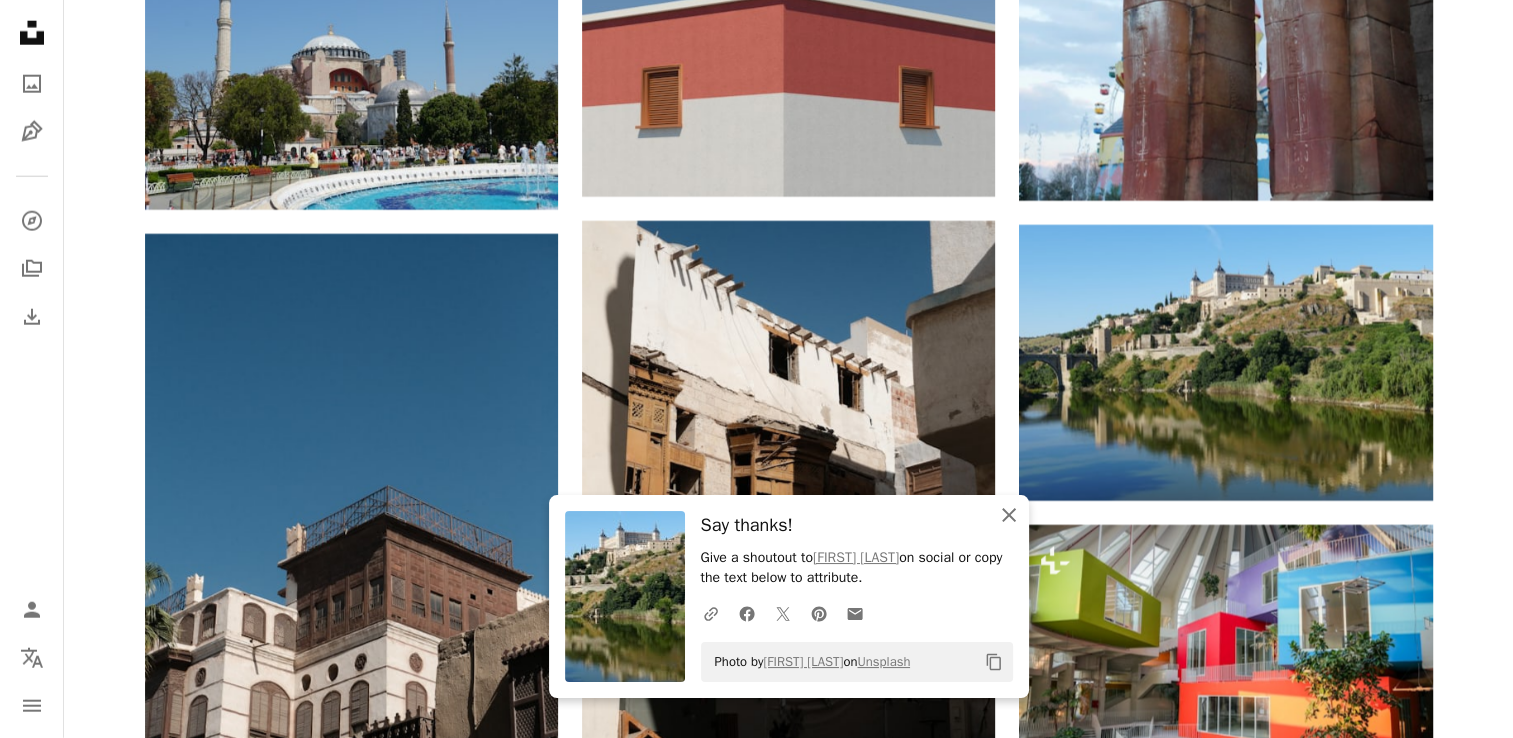 click 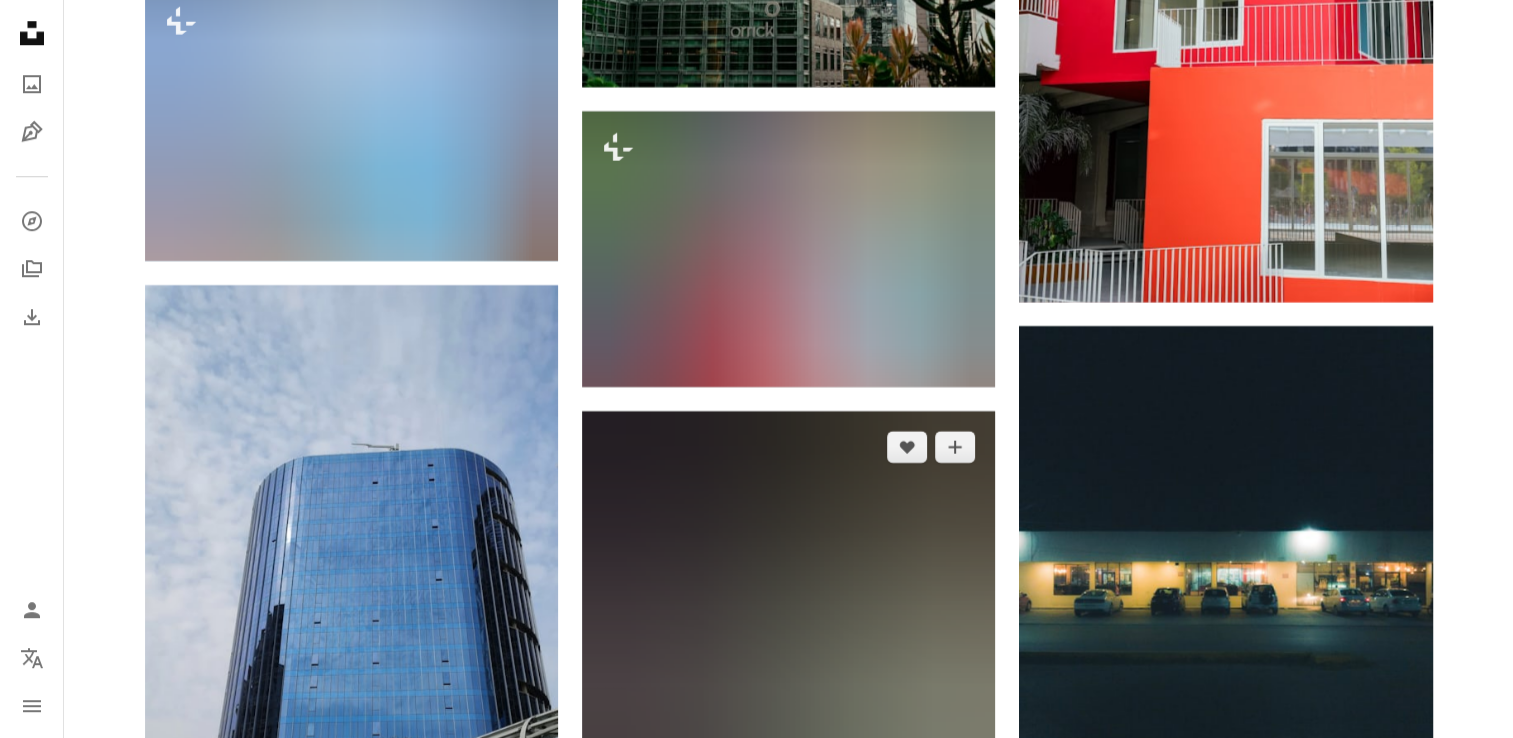 scroll, scrollTop: 17141, scrollLeft: 0, axis: vertical 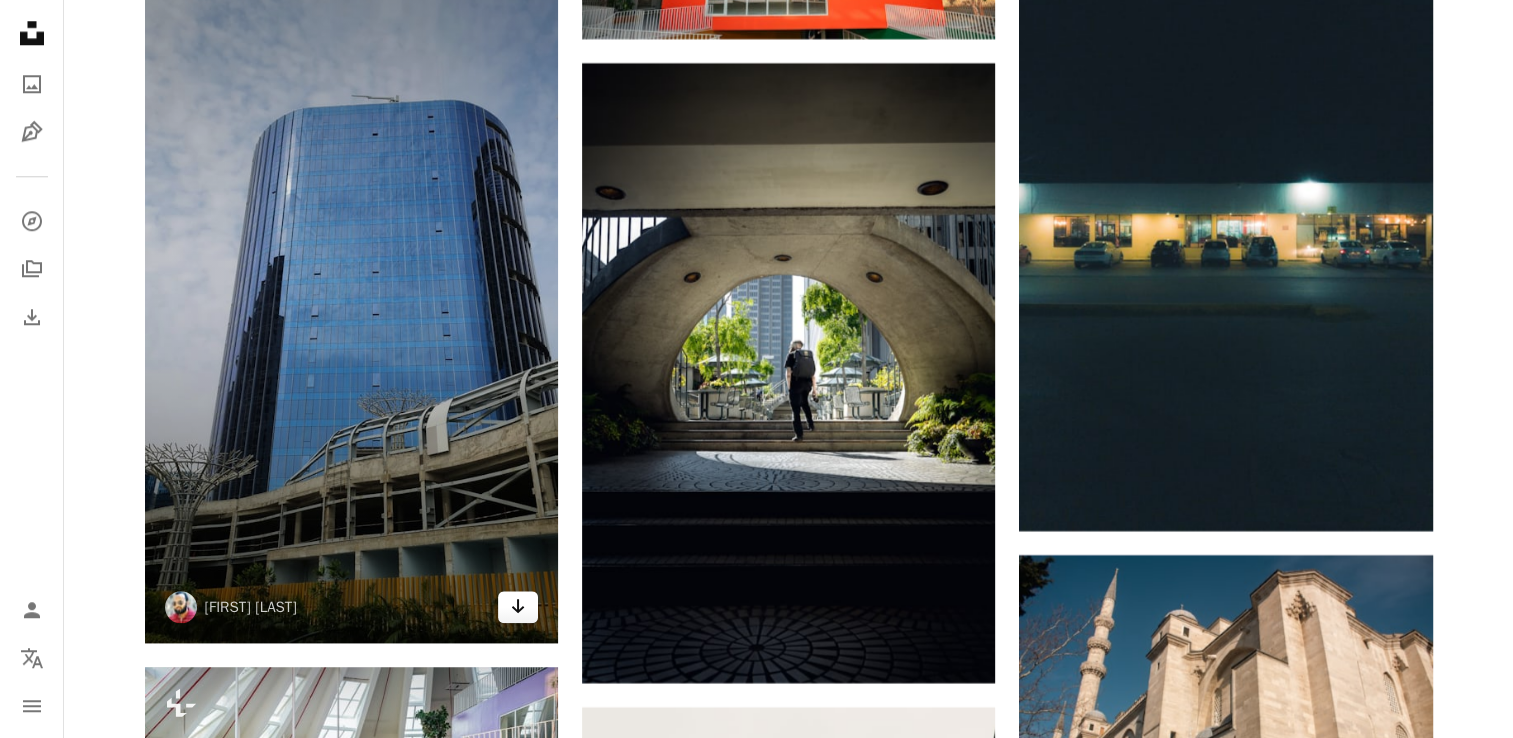 click on "Arrow pointing down" 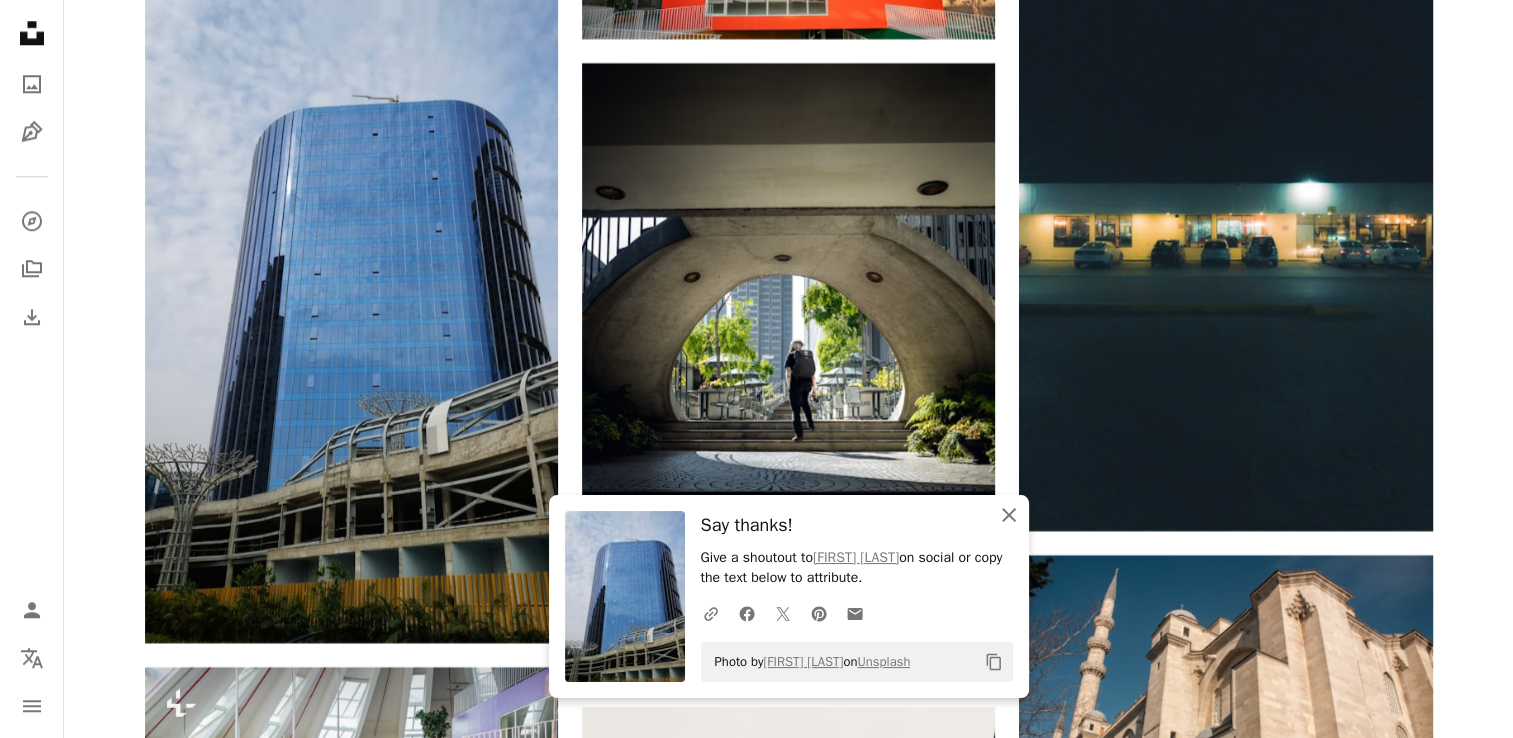 click on "An X shape" 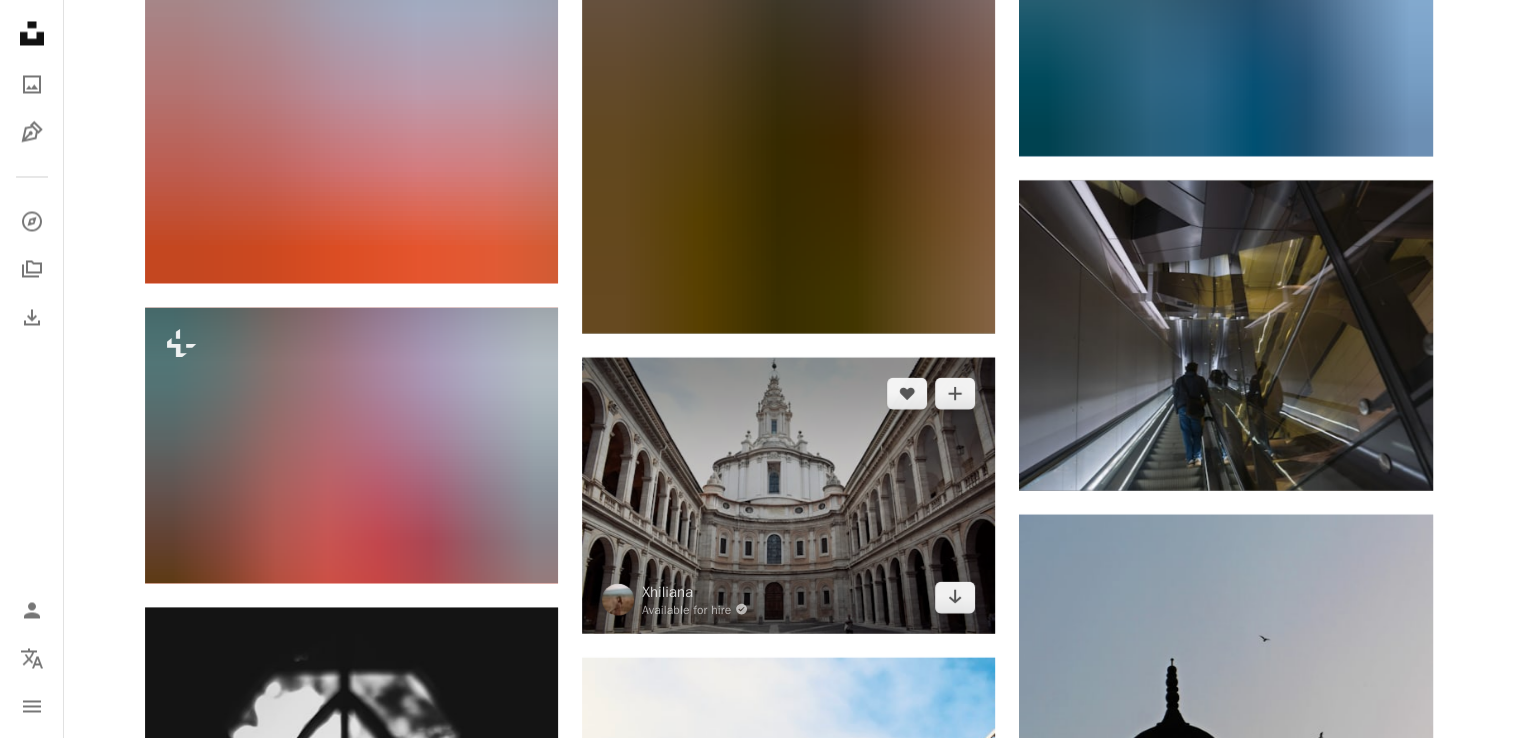 scroll, scrollTop: 18791, scrollLeft: 0, axis: vertical 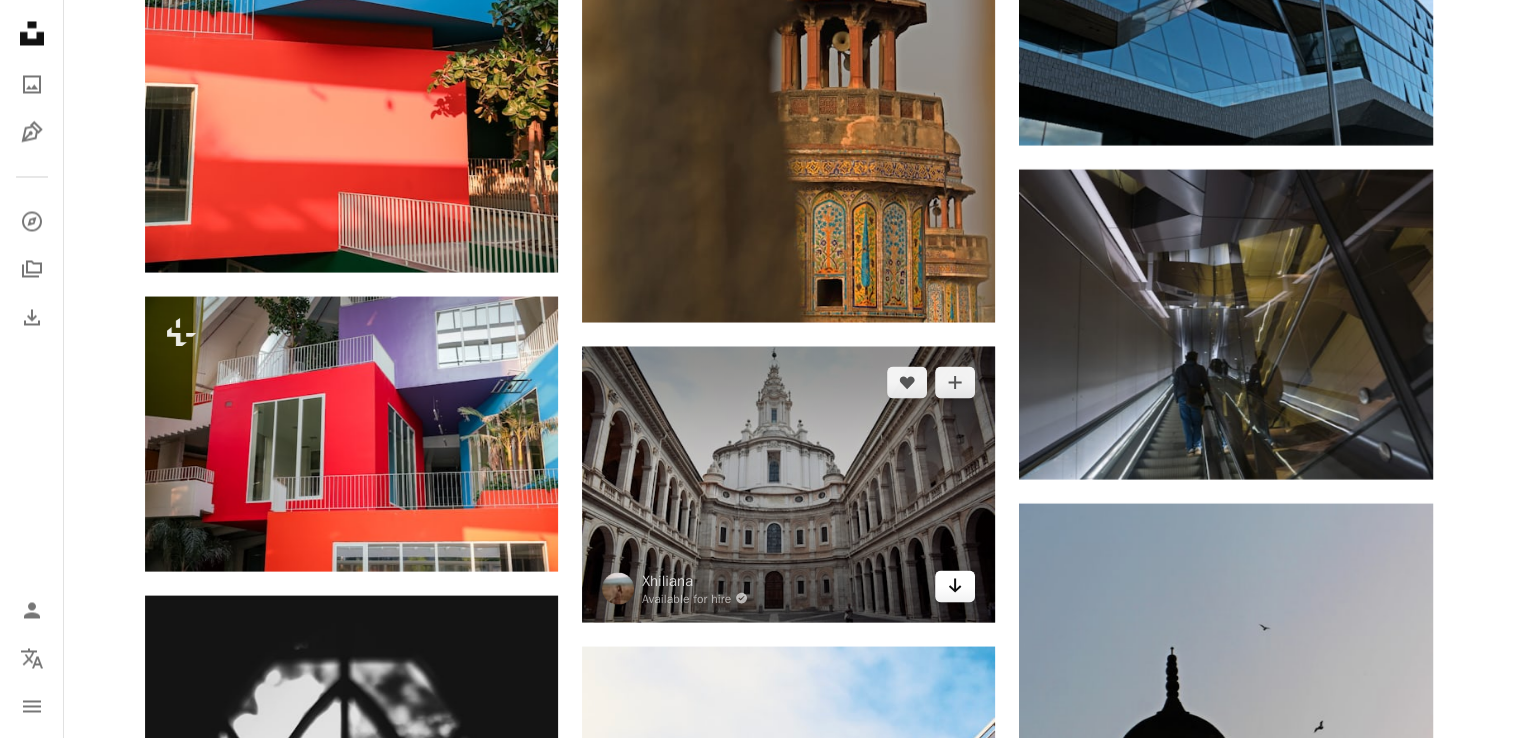 click on "Arrow pointing down" at bounding box center (955, 586) 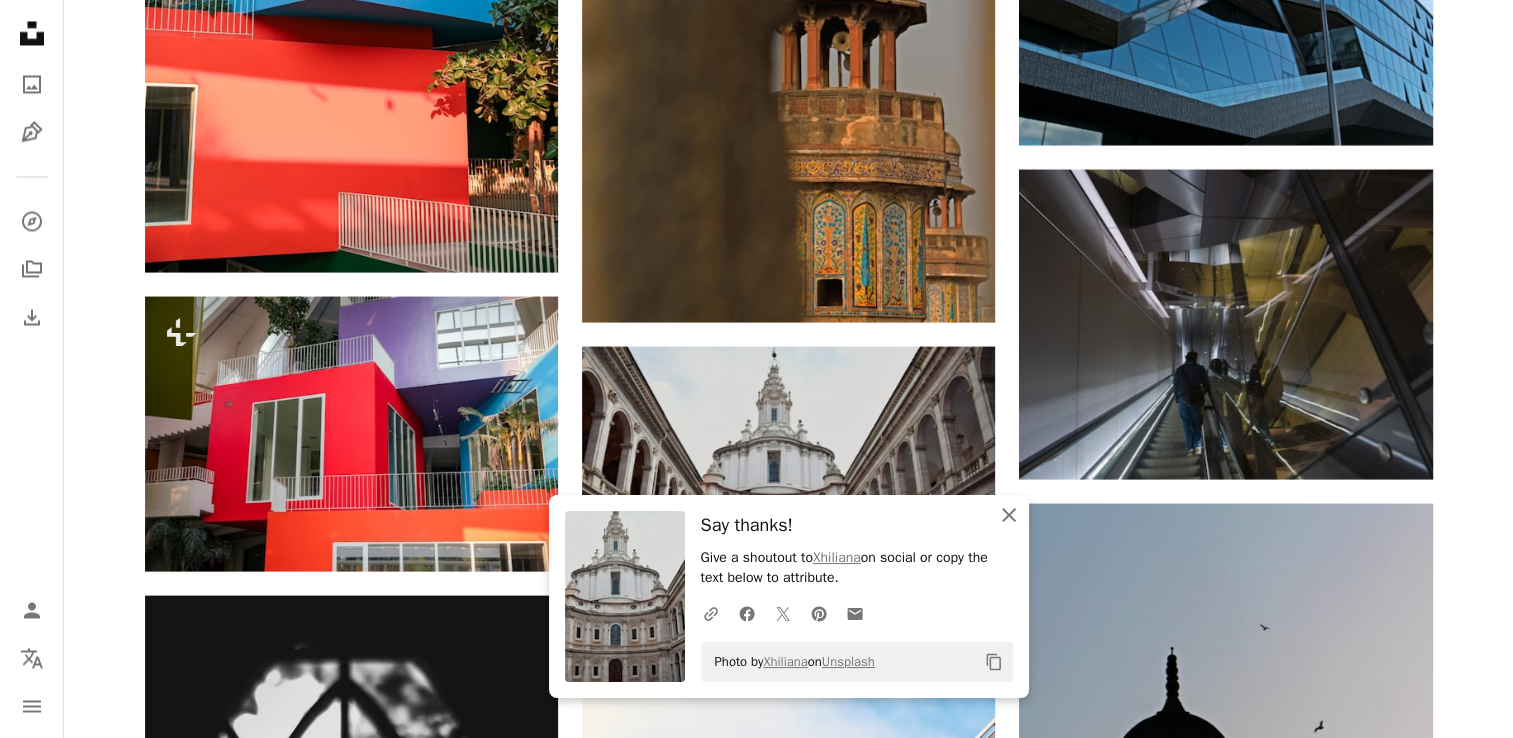 click 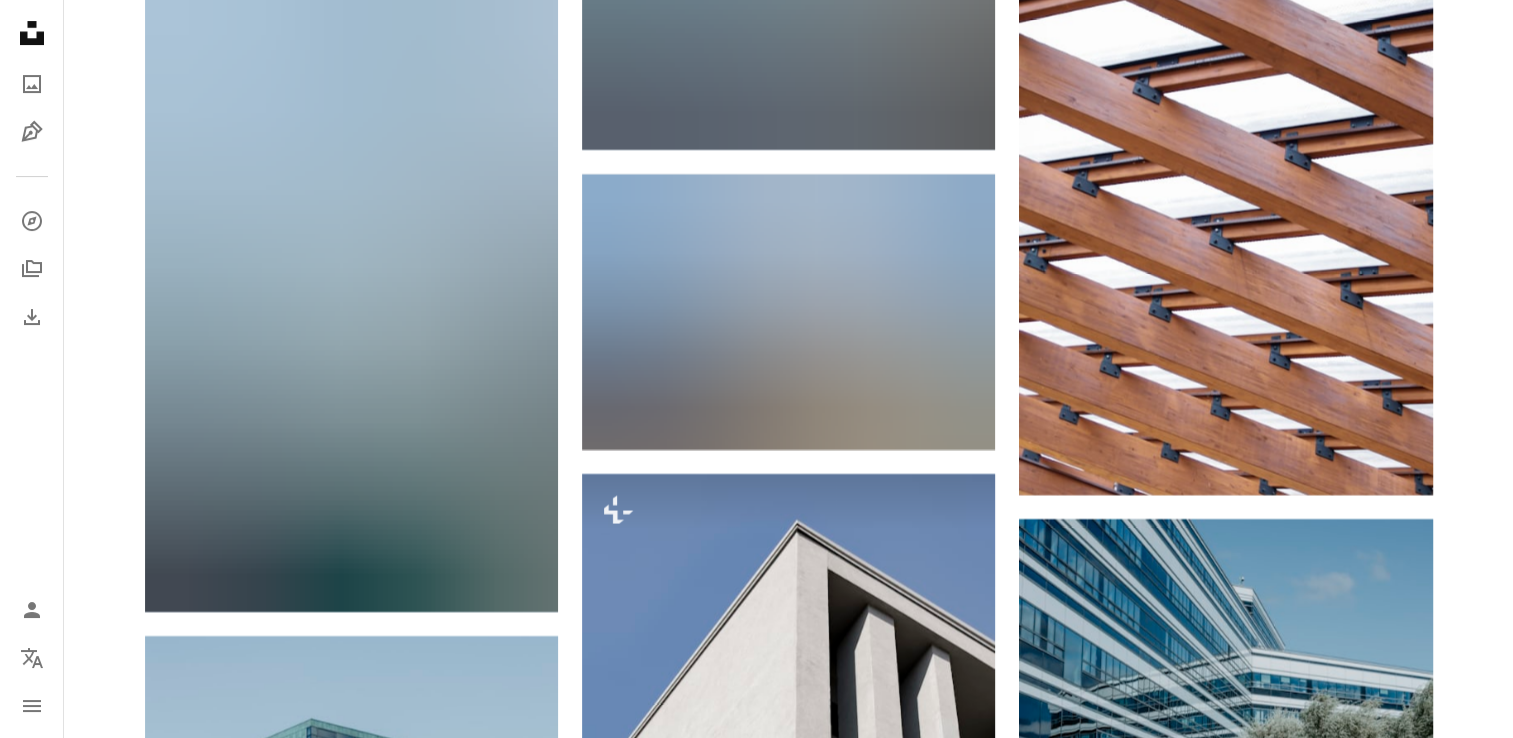 scroll, scrollTop: 23268, scrollLeft: 0, axis: vertical 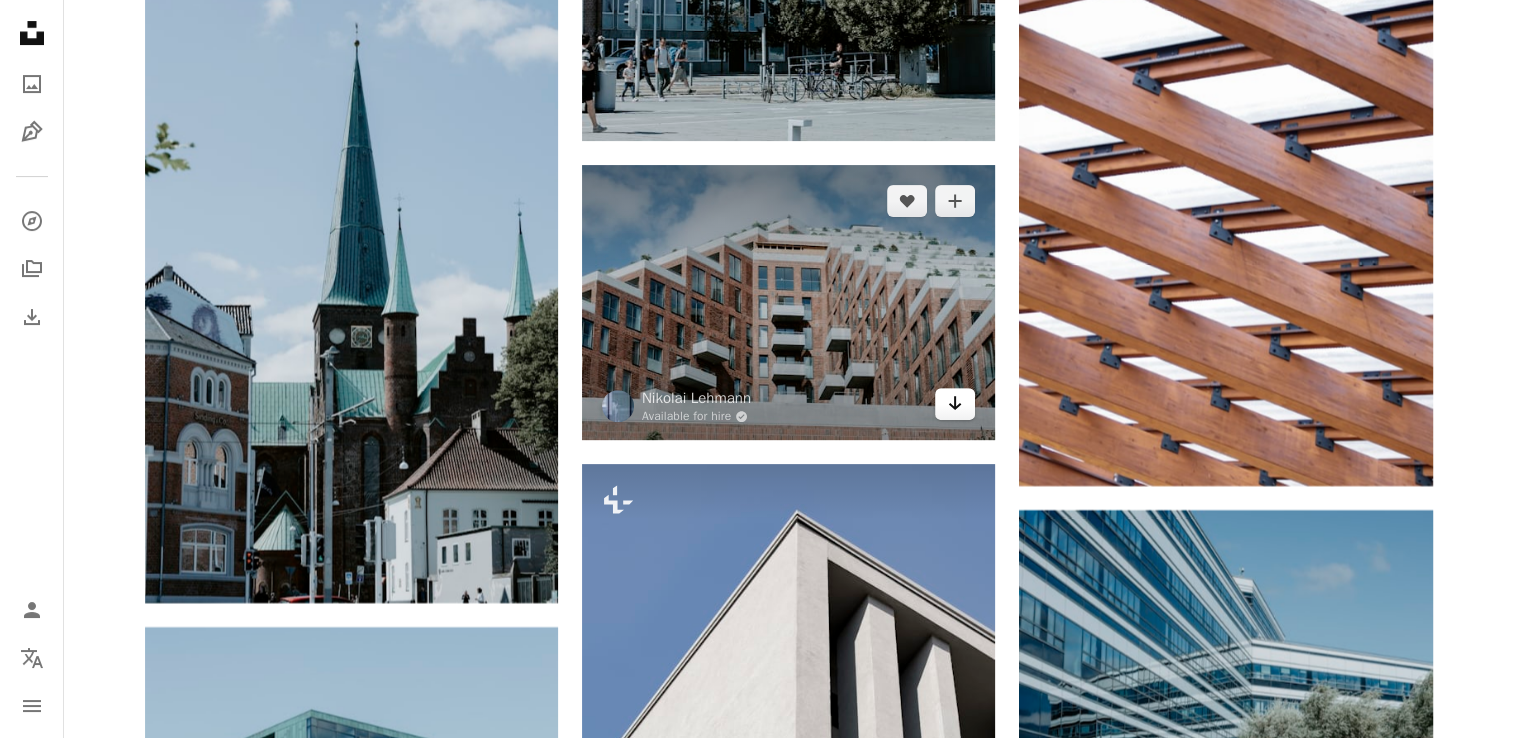 click 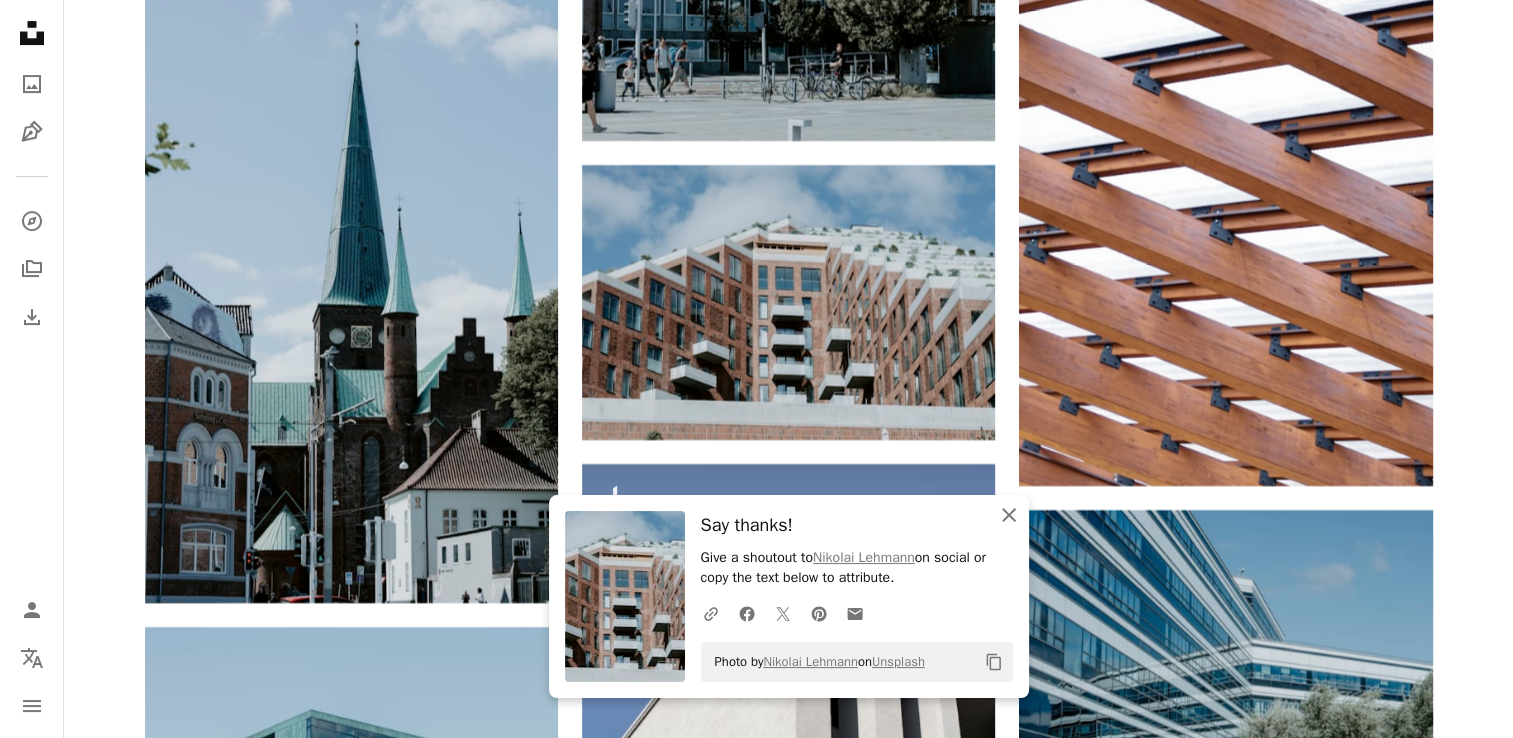 click on "An X shape" 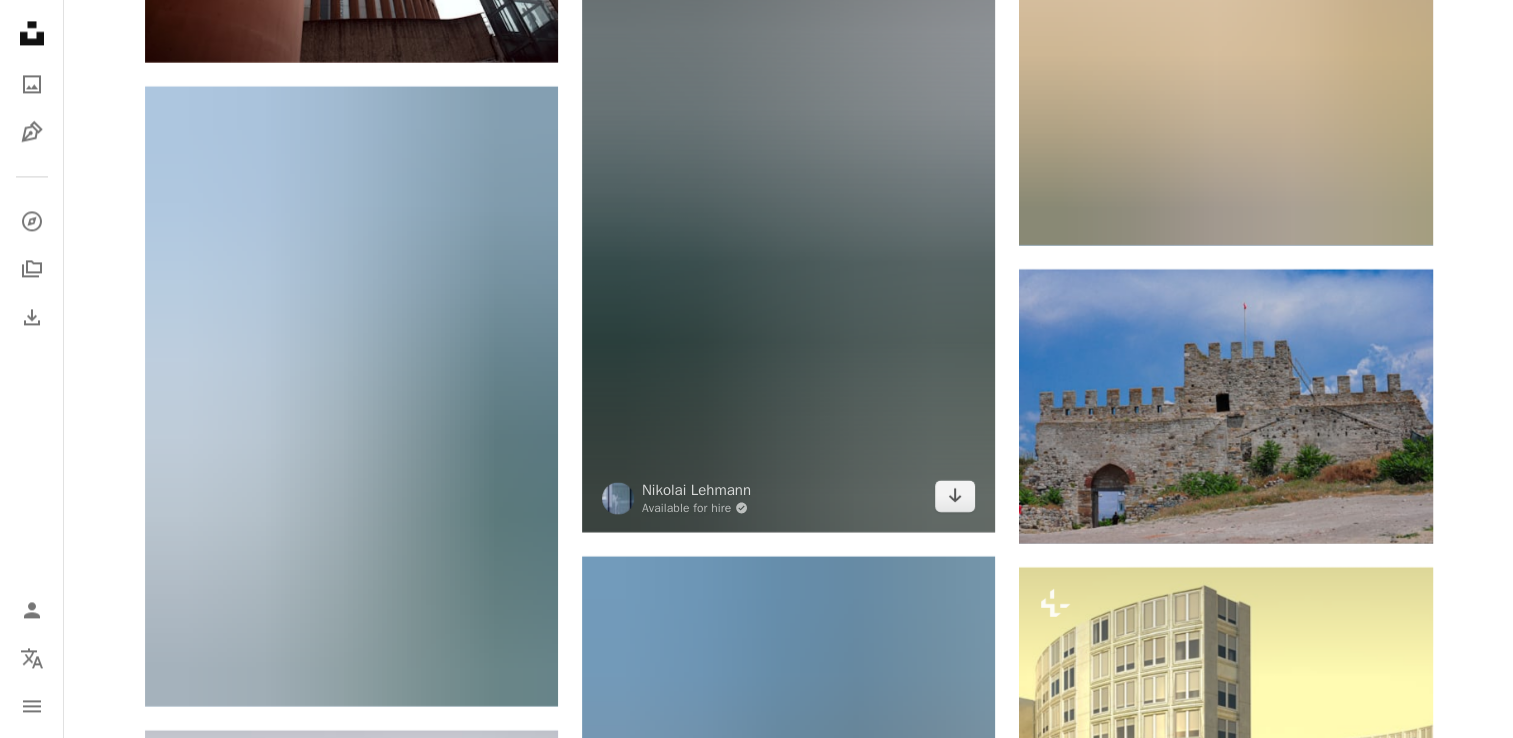 scroll, scrollTop: 25740, scrollLeft: 0, axis: vertical 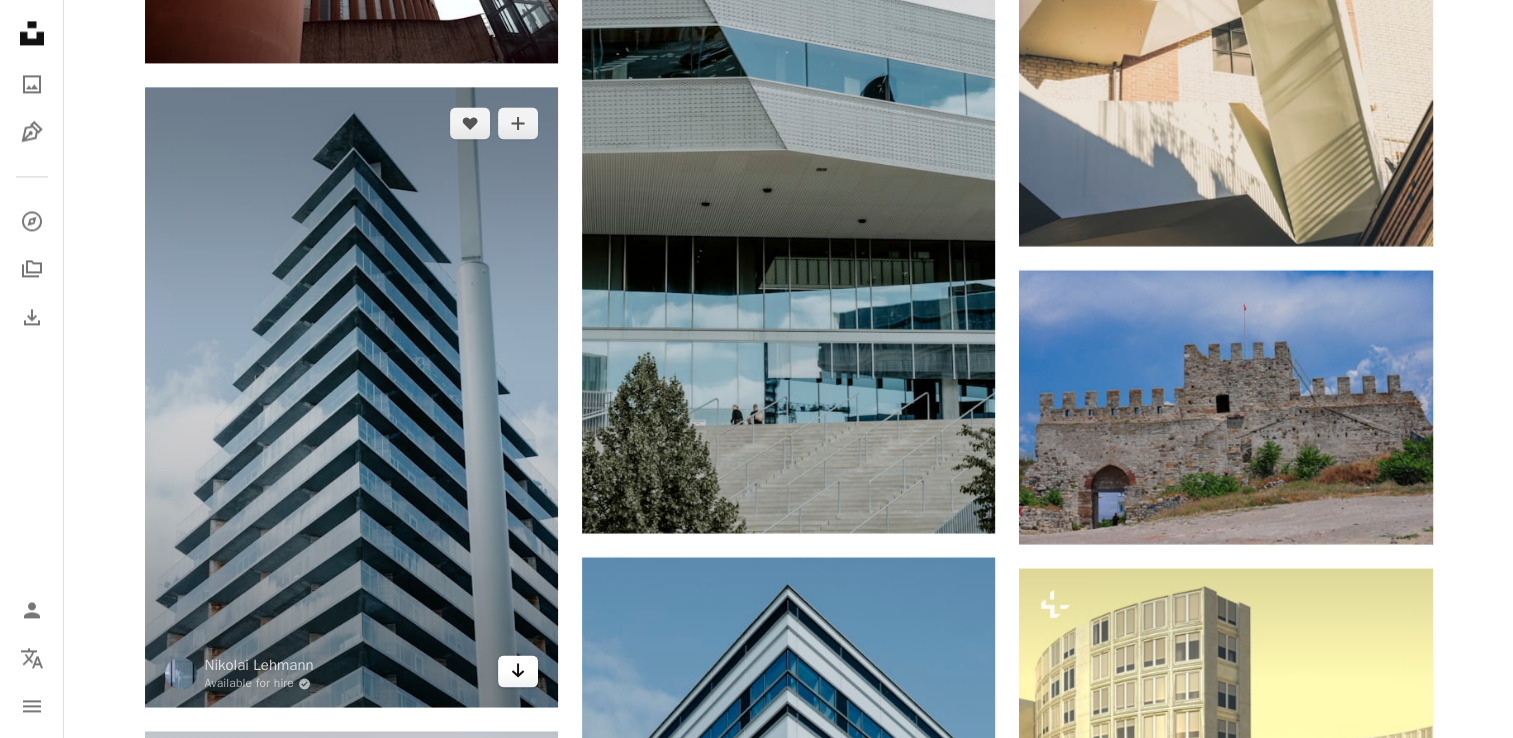 click on "Arrow pointing down" at bounding box center [518, 671] 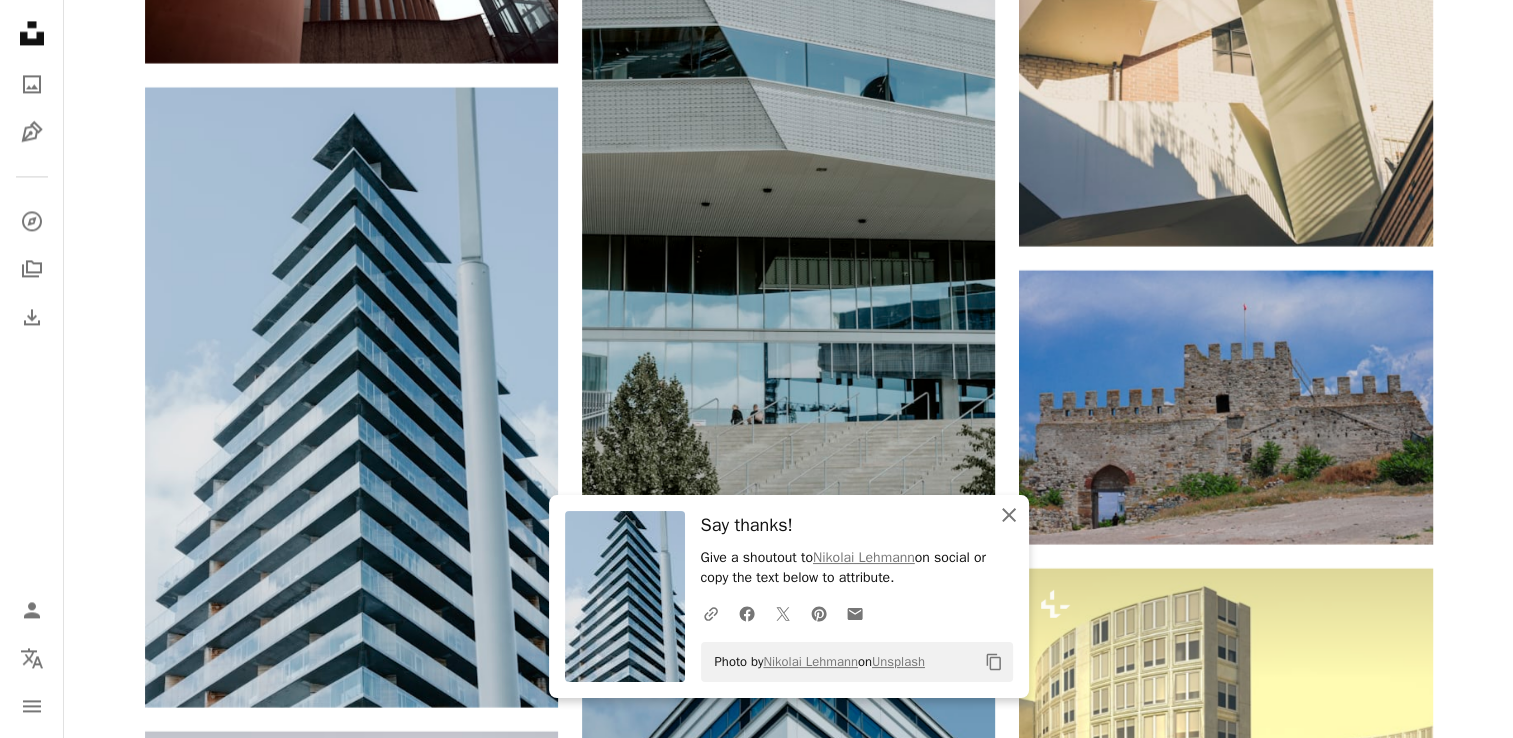click on "An X shape" 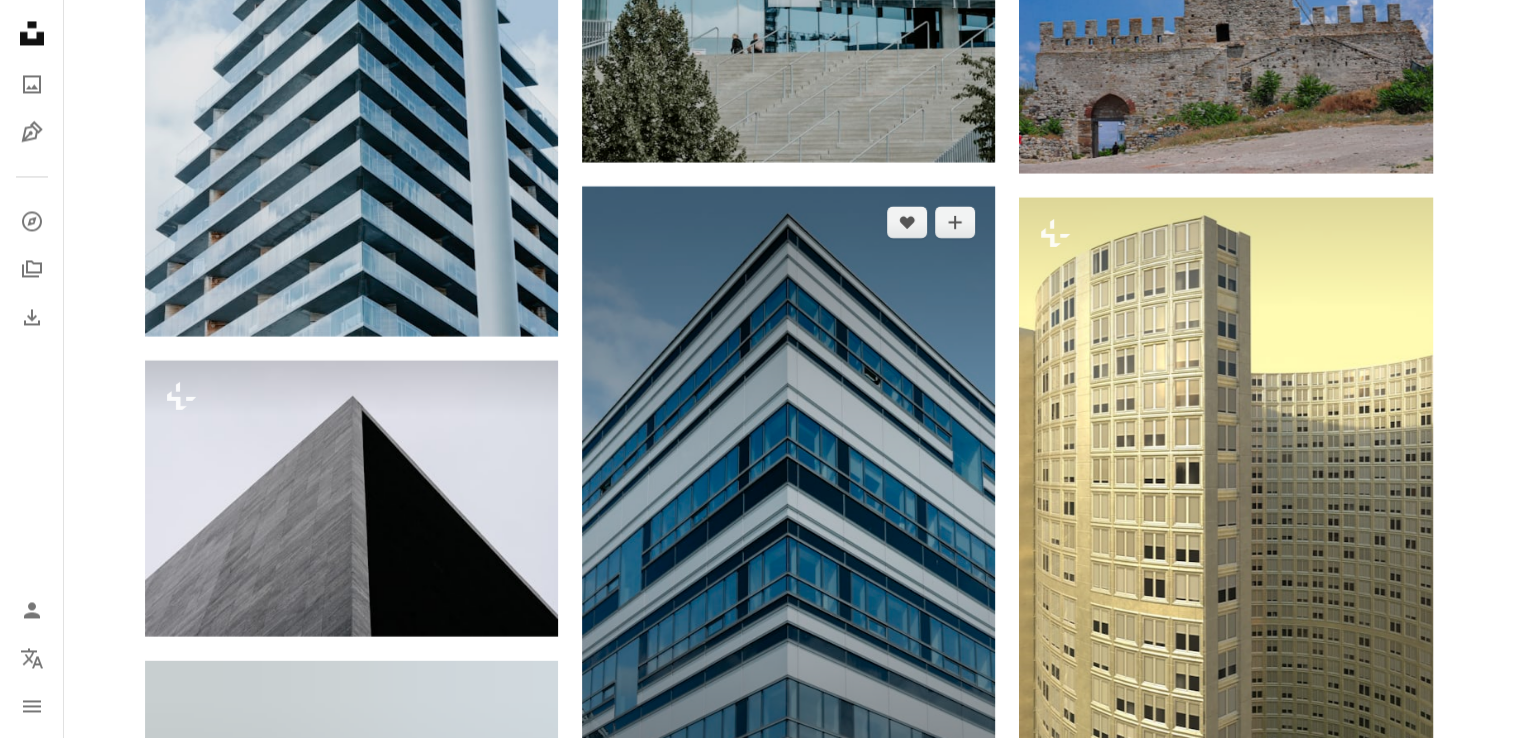 scroll, scrollTop: 26113, scrollLeft: 0, axis: vertical 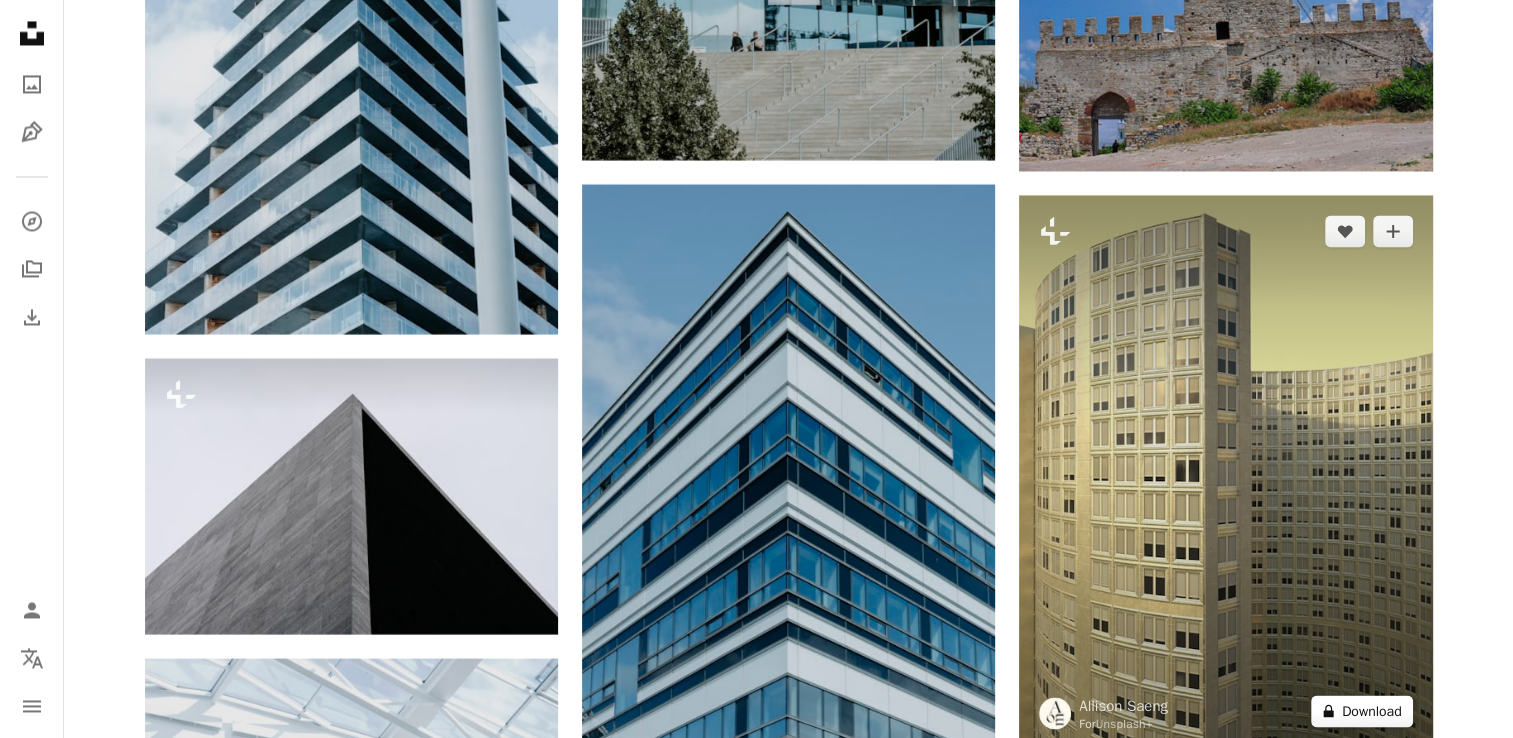 click on "A lock Download" at bounding box center (1362, 711) 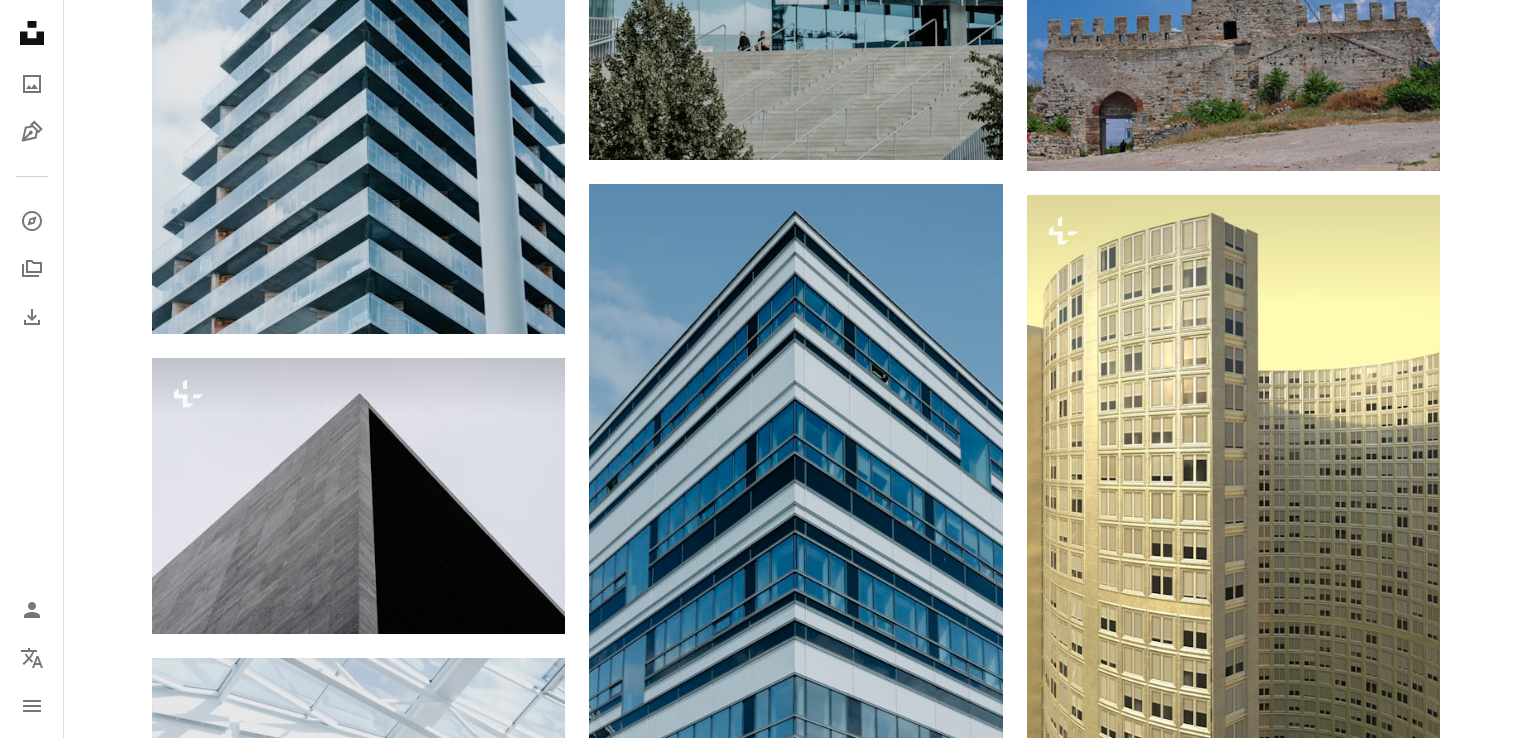 click on "An X shape Premium, ready to use images. Get unlimited access. A plus sign Members-only content added monthly A plus sign Unlimited royalty-free downloads A plus sign Illustrations  New A plus sign Enhanced legal protections yearly 66%  off monthly $12   $4 USD per month * Get  Unsplash+ * When paid annually, billed upfront  $48 Taxes where applicable. Renews automatically. Cancel anytime." at bounding box center [764, 4477] 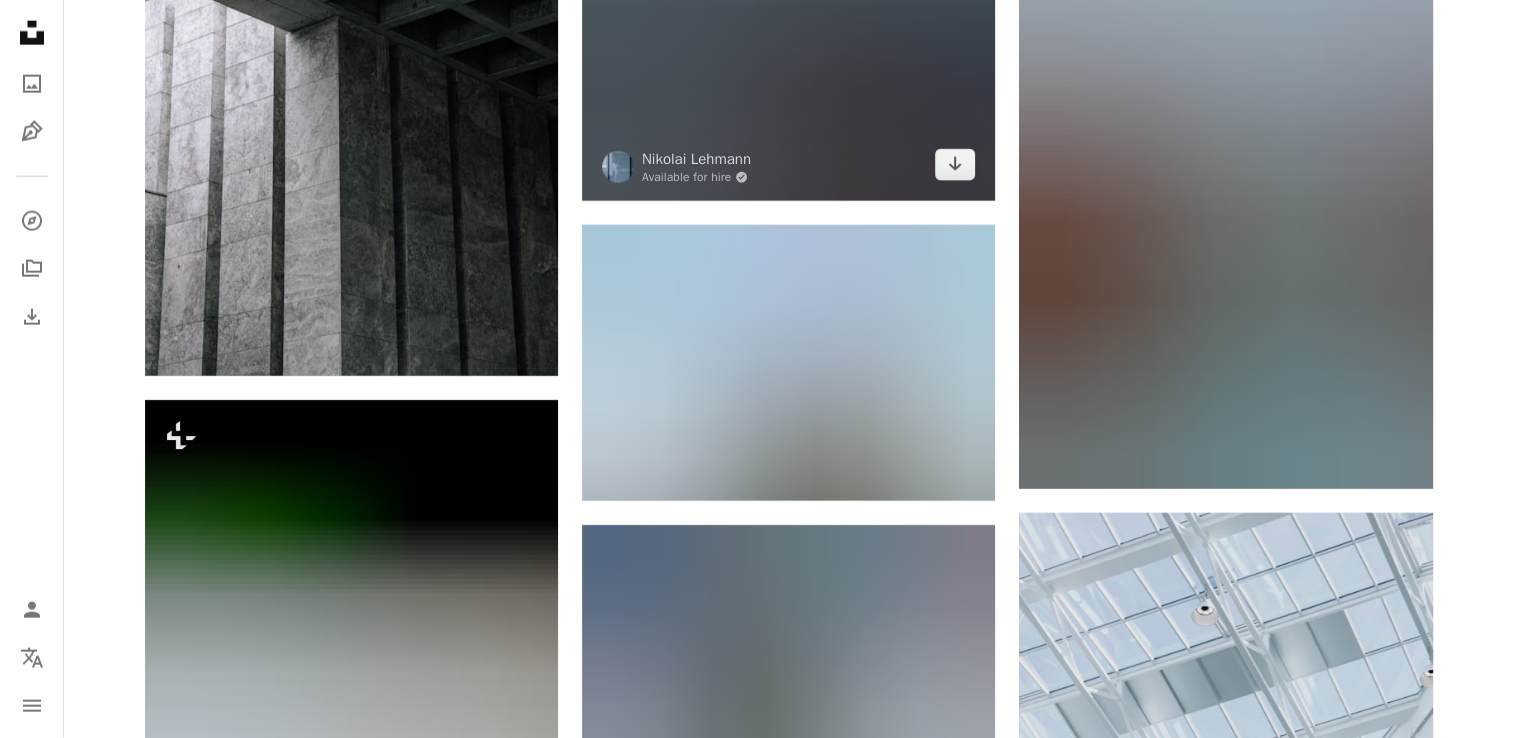 scroll, scrollTop: 27660, scrollLeft: 0, axis: vertical 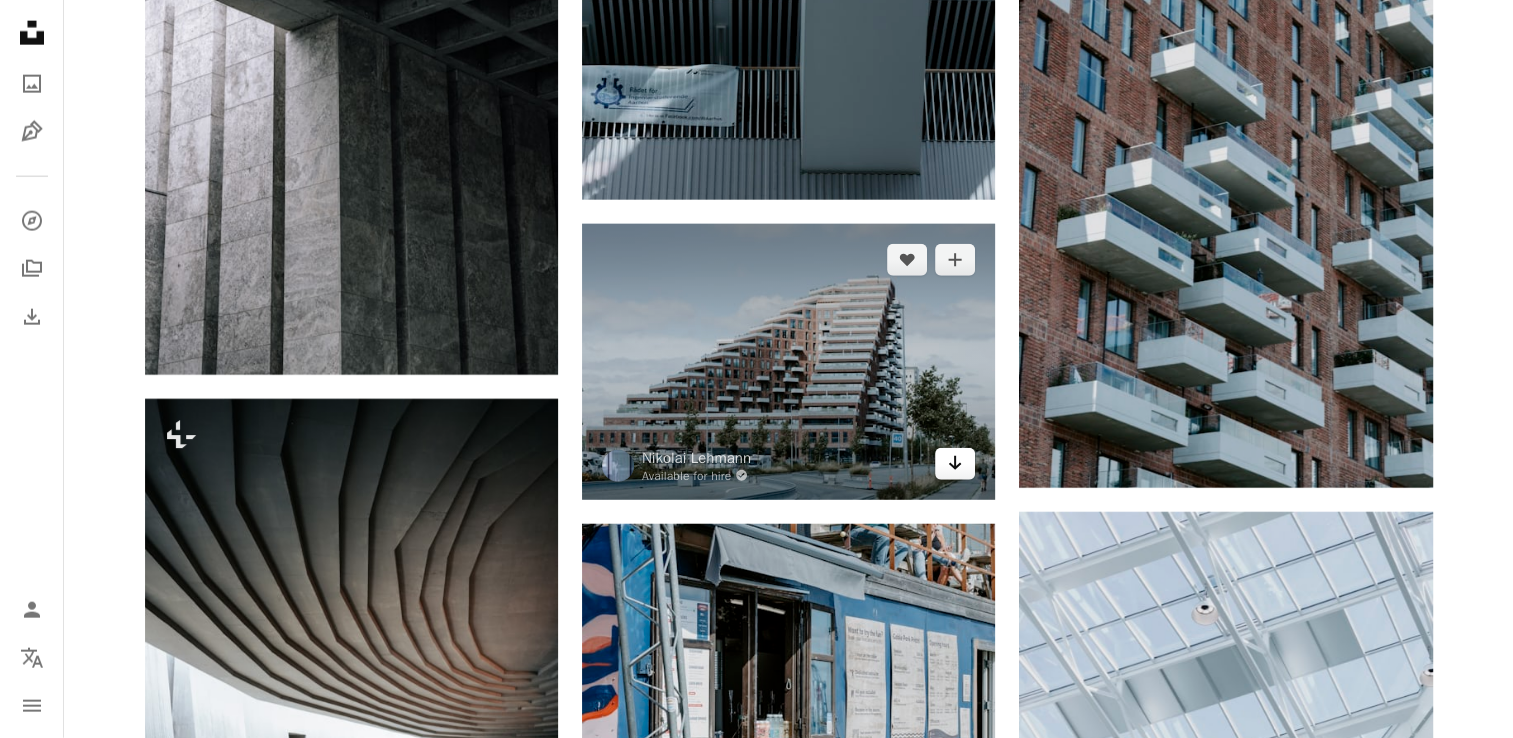 click on "Arrow pointing down" 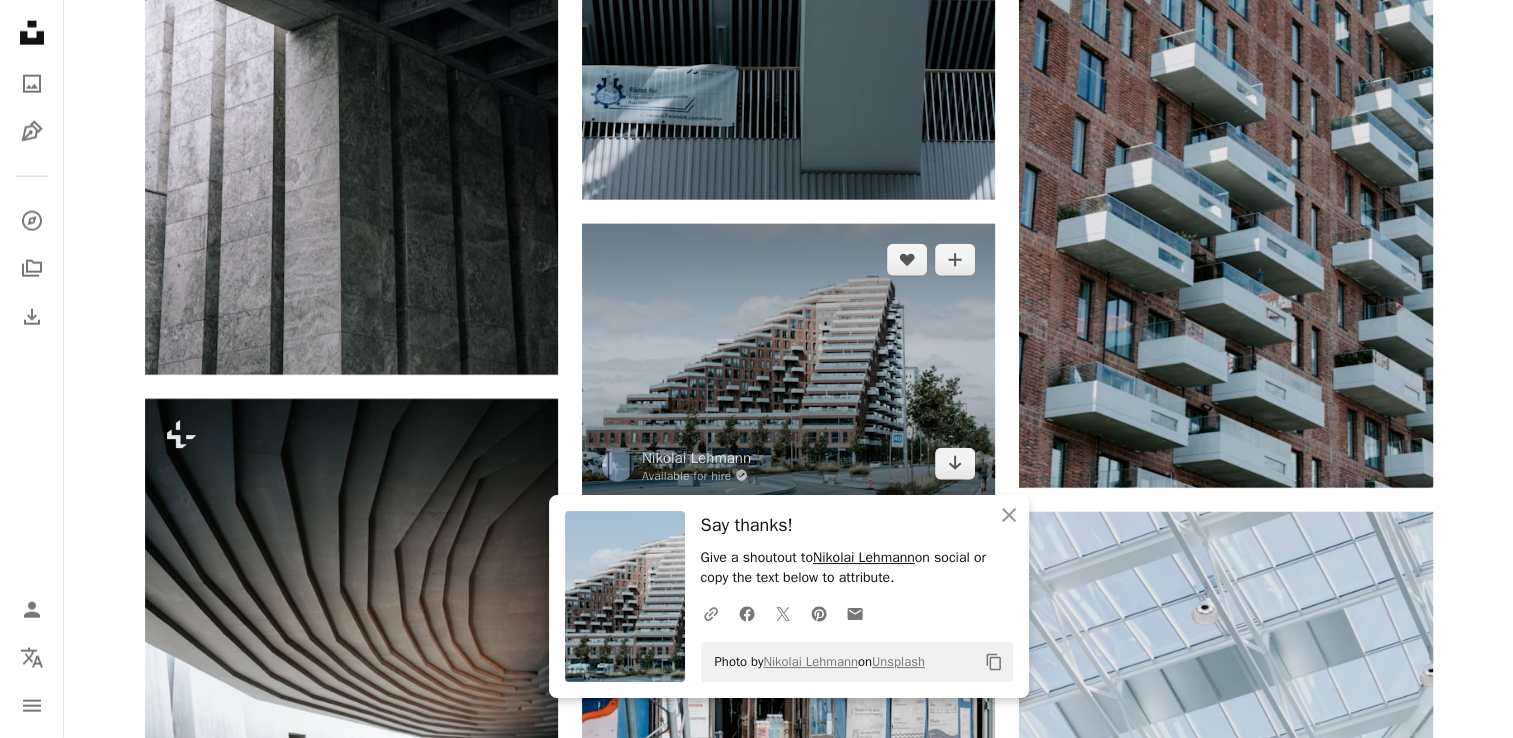 scroll, scrollTop: 27772, scrollLeft: 0, axis: vertical 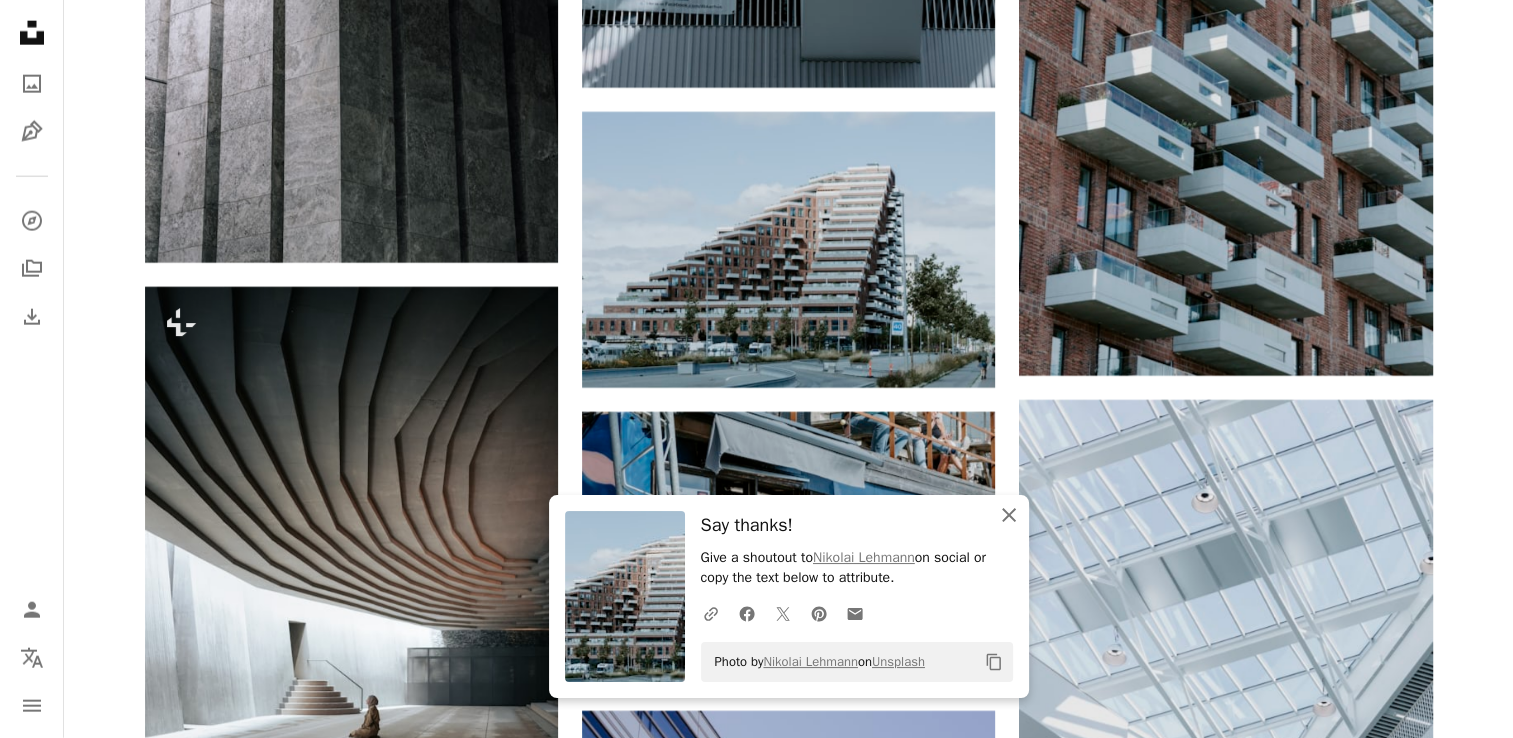 click on "An X shape" 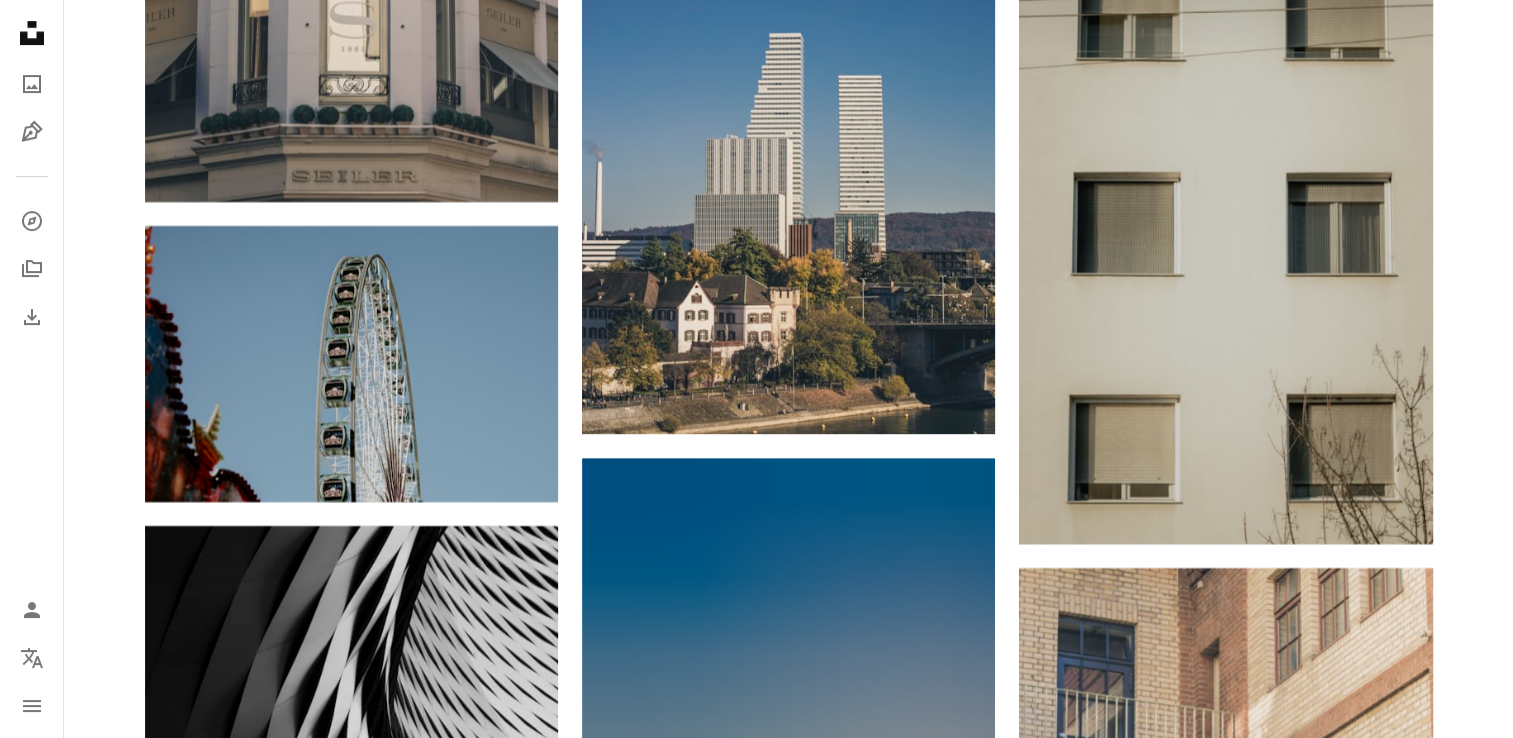scroll, scrollTop: 38546, scrollLeft: 0, axis: vertical 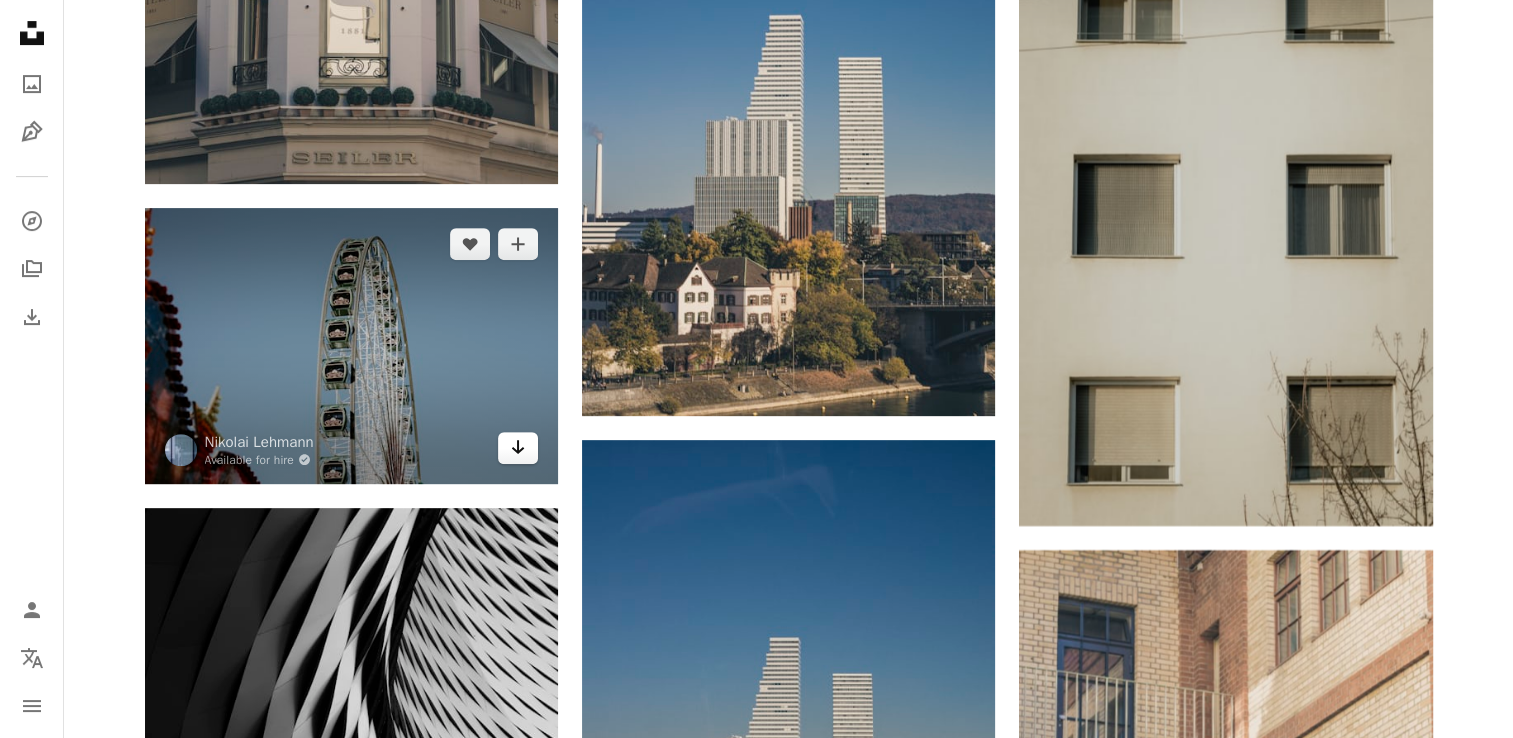 click on "Arrow pointing down" 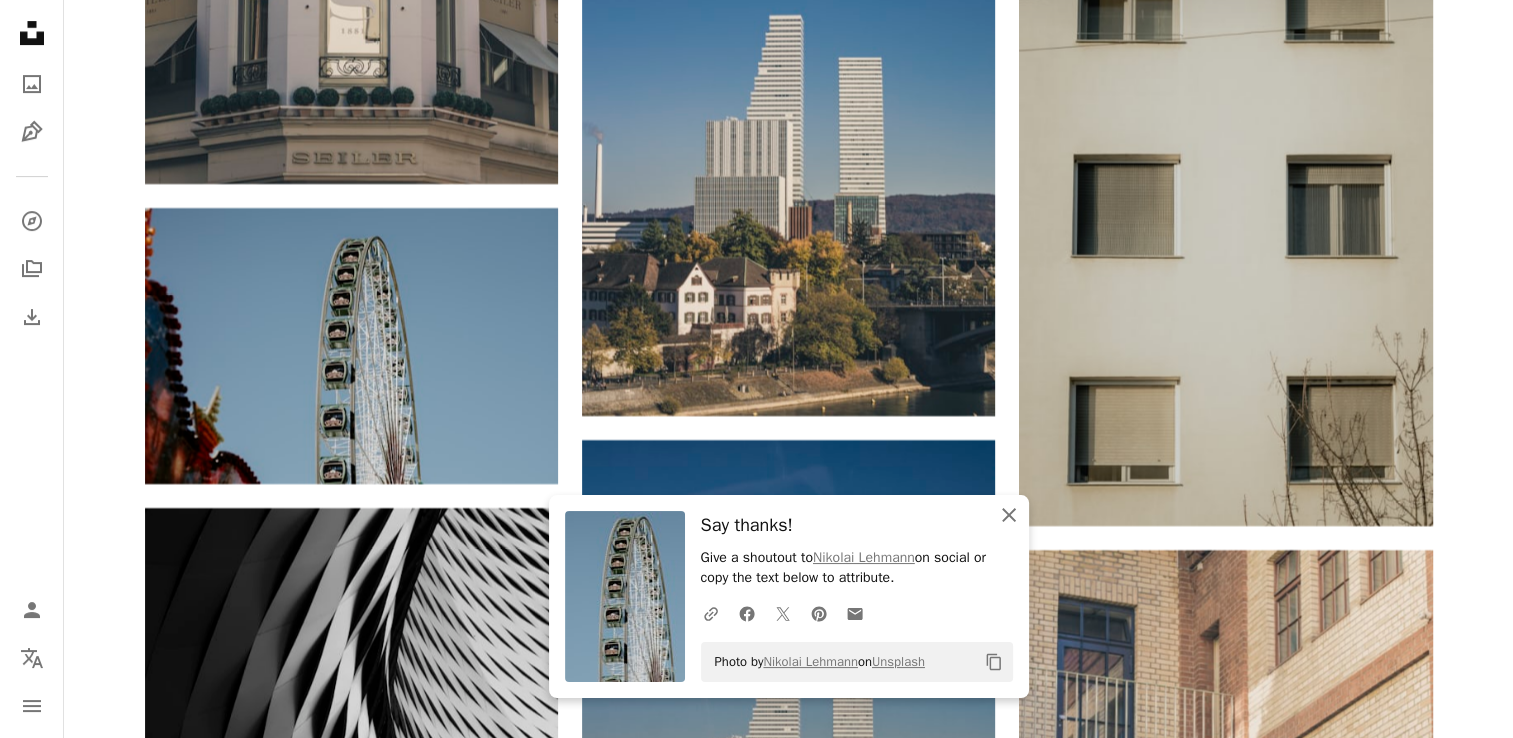 click on "An X shape" 